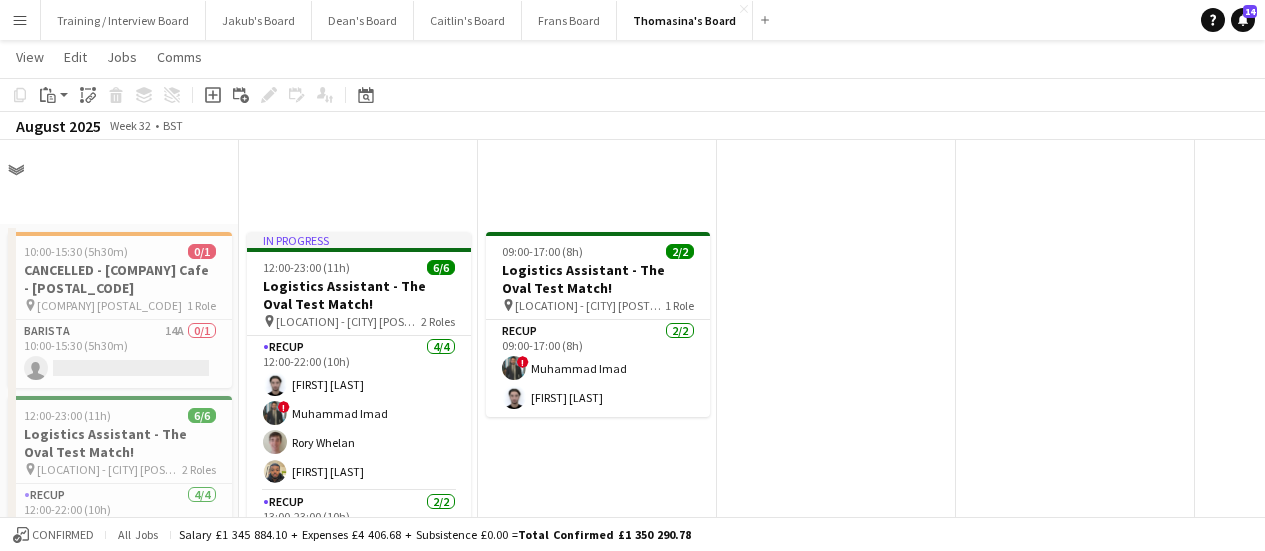 scroll, scrollTop: 5500, scrollLeft: 0, axis: vertical 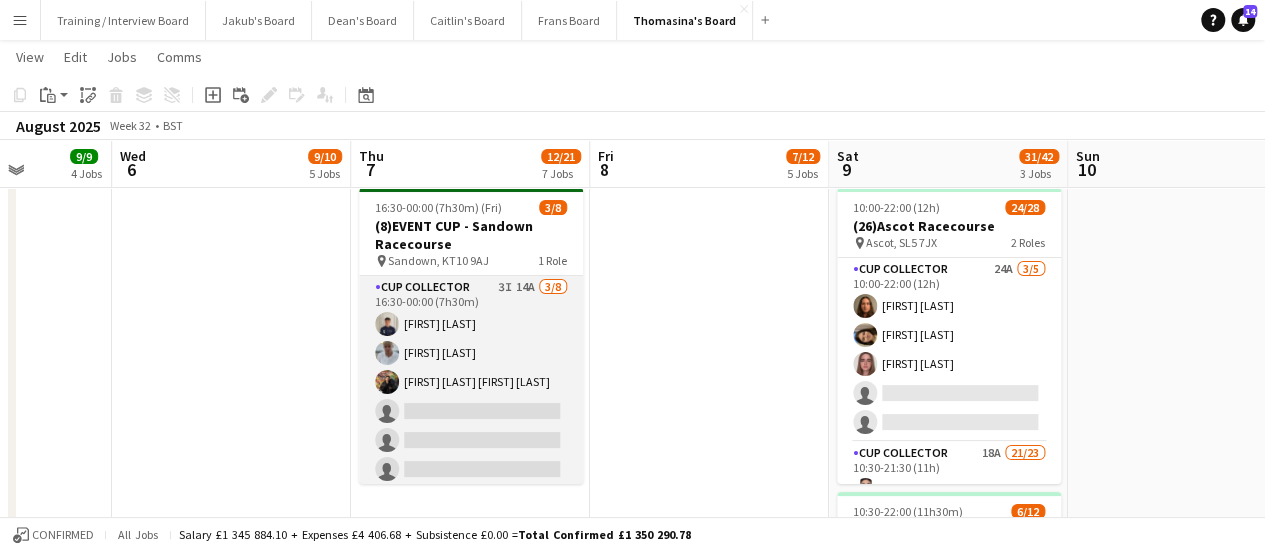 click on "CUP COLLECTOR   3I   14A   3/8   16:30-00:00 (7h30m)
[FIRST] [LAST] [FIRST] [LAST] [FIRST] [LAST]
single-neutral-actions
single-neutral-actions
single-neutral-actions
single-neutral-actions
single-neutral-actions" at bounding box center [471, 411] 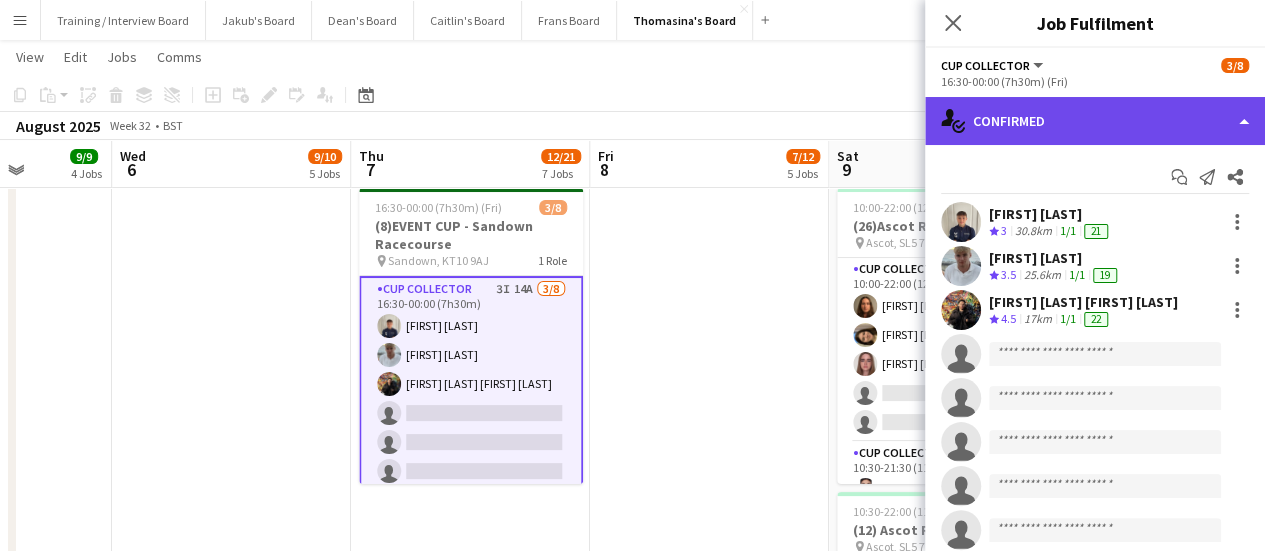 click on "single-neutral-actions-check-2
Confirmed" 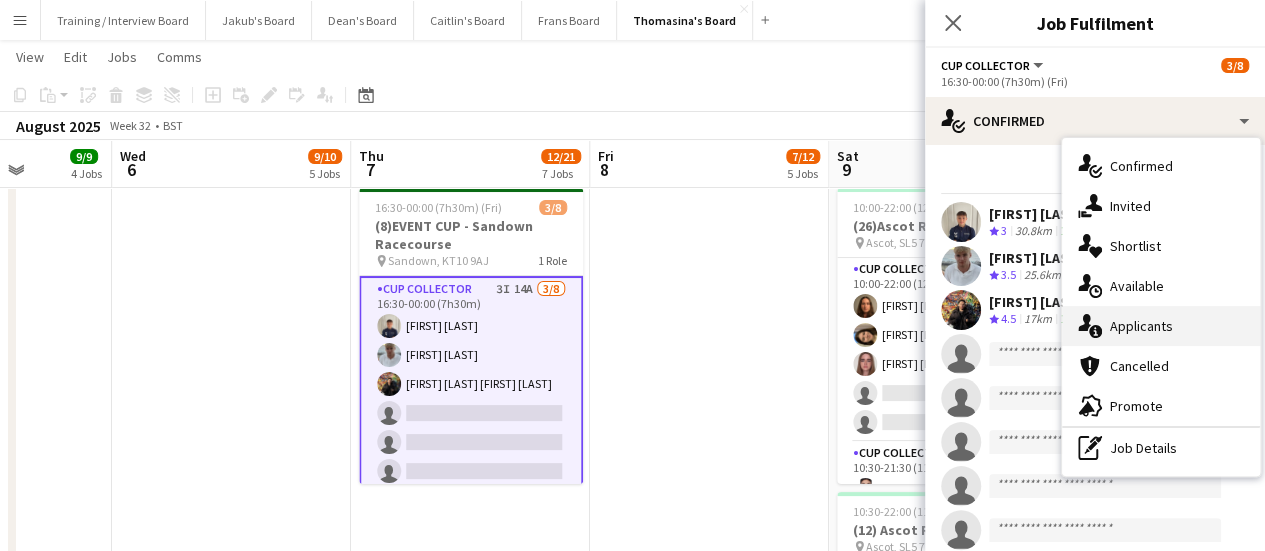 click on "single-neutral-actions-information
Applicants" at bounding box center [1161, 326] 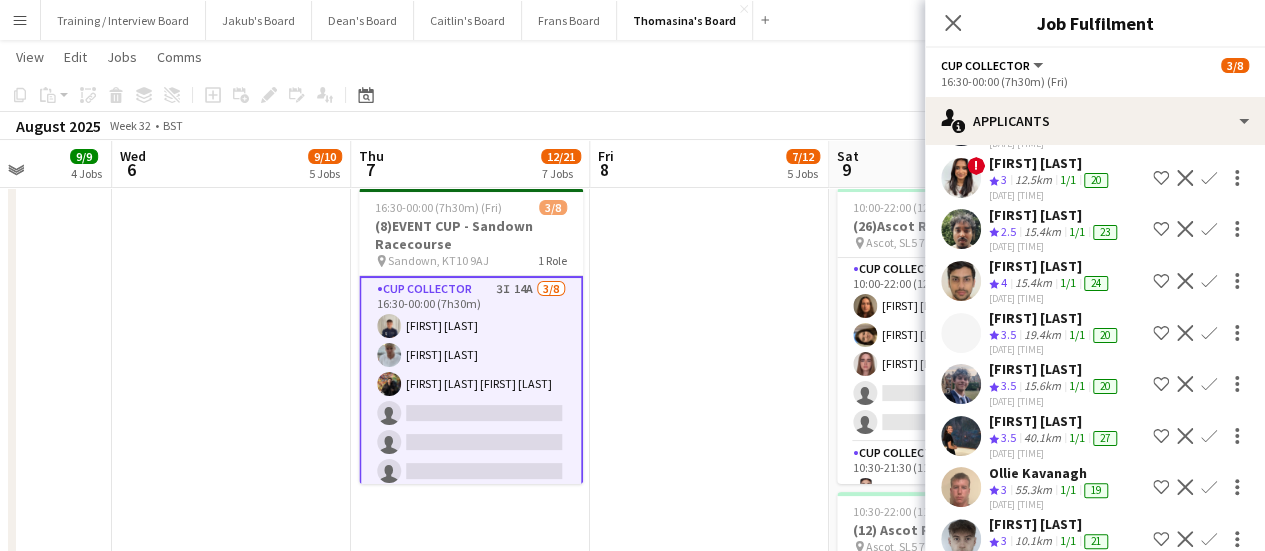 scroll, scrollTop: 500, scrollLeft: 0, axis: vertical 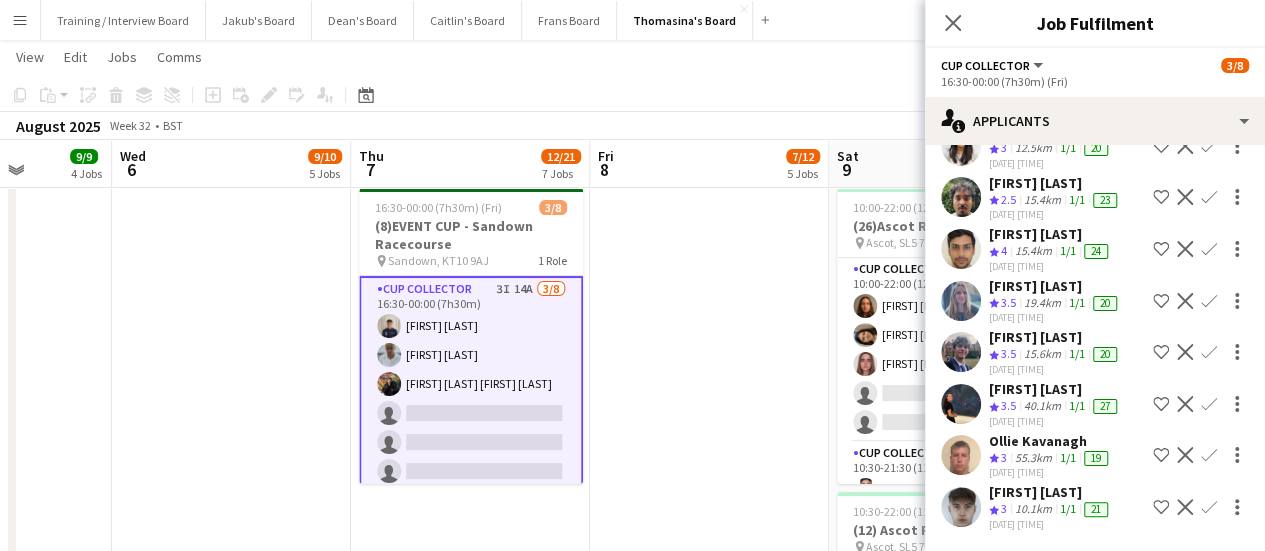 click on "Confirm" at bounding box center (1209, 455) 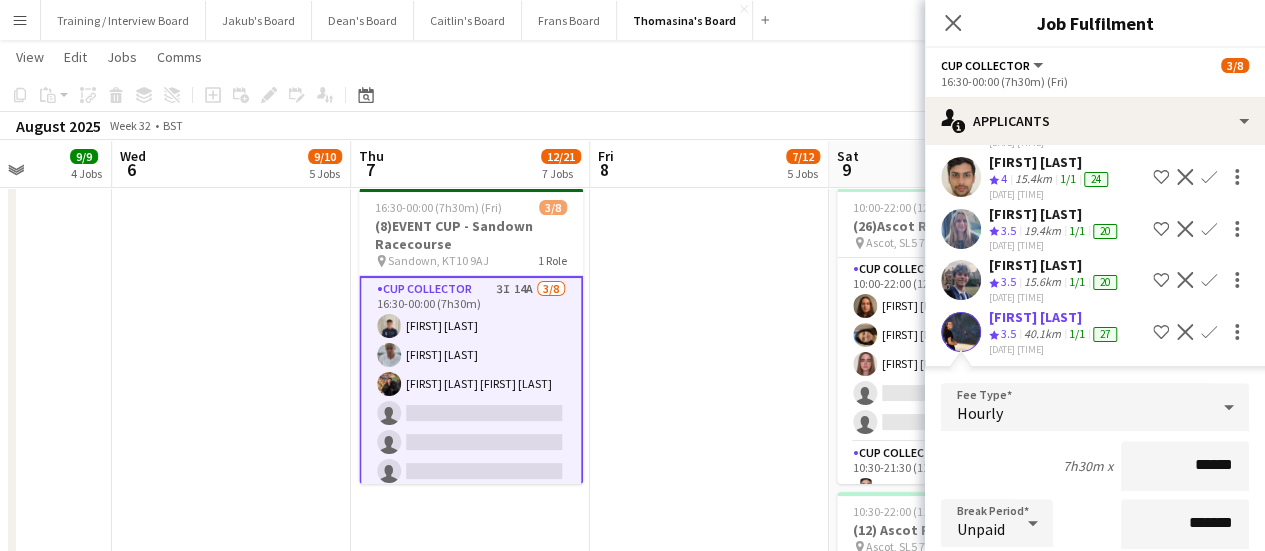 scroll, scrollTop: 885, scrollLeft: 0, axis: vertical 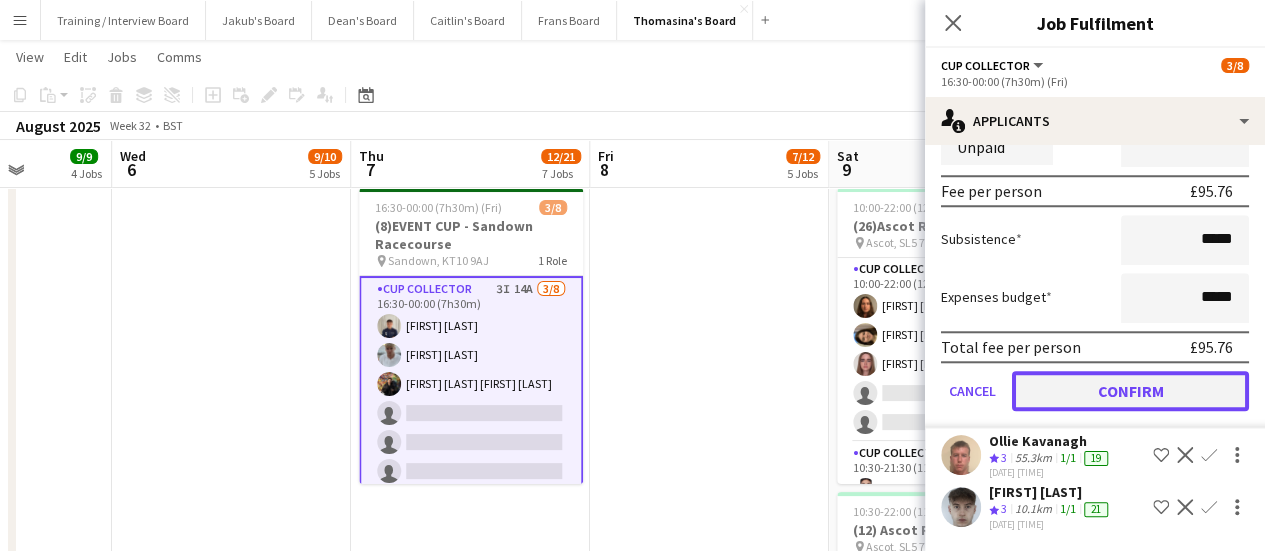 click on "Confirm" 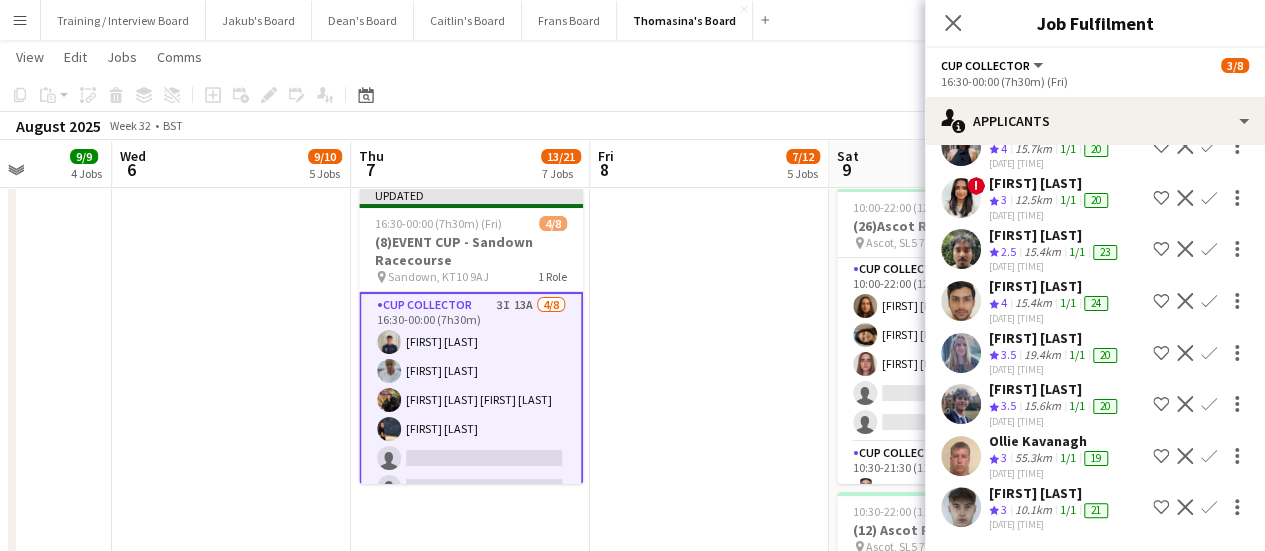 scroll, scrollTop: 380, scrollLeft: 0, axis: vertical 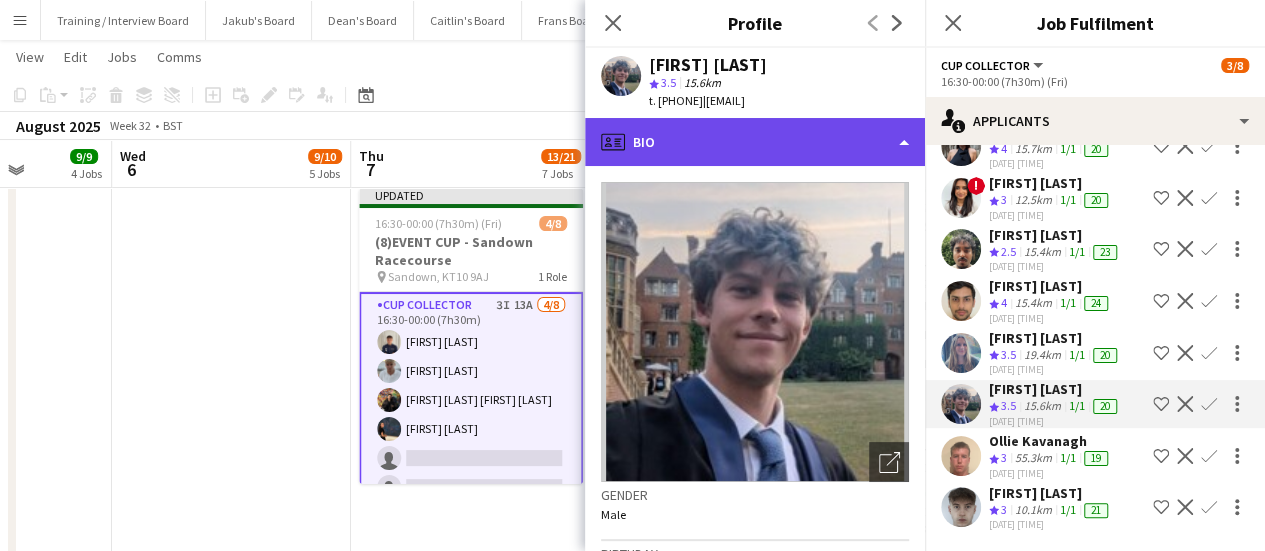 click on "profile
Bio" 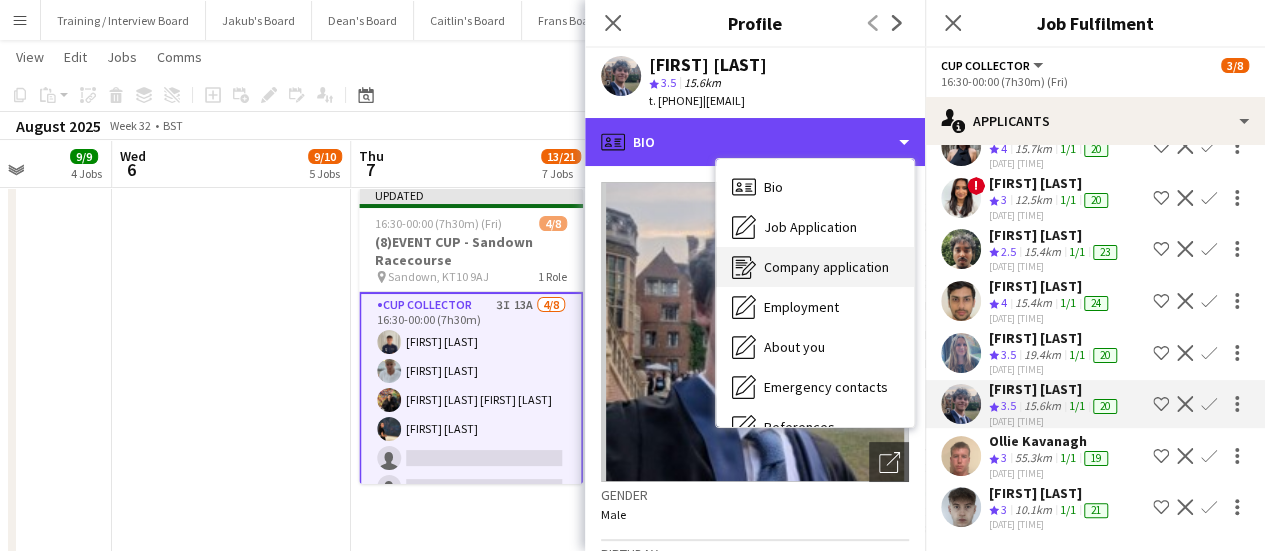 scroll, scrollTop: 308, scrollLeft: 0, axis: vertical 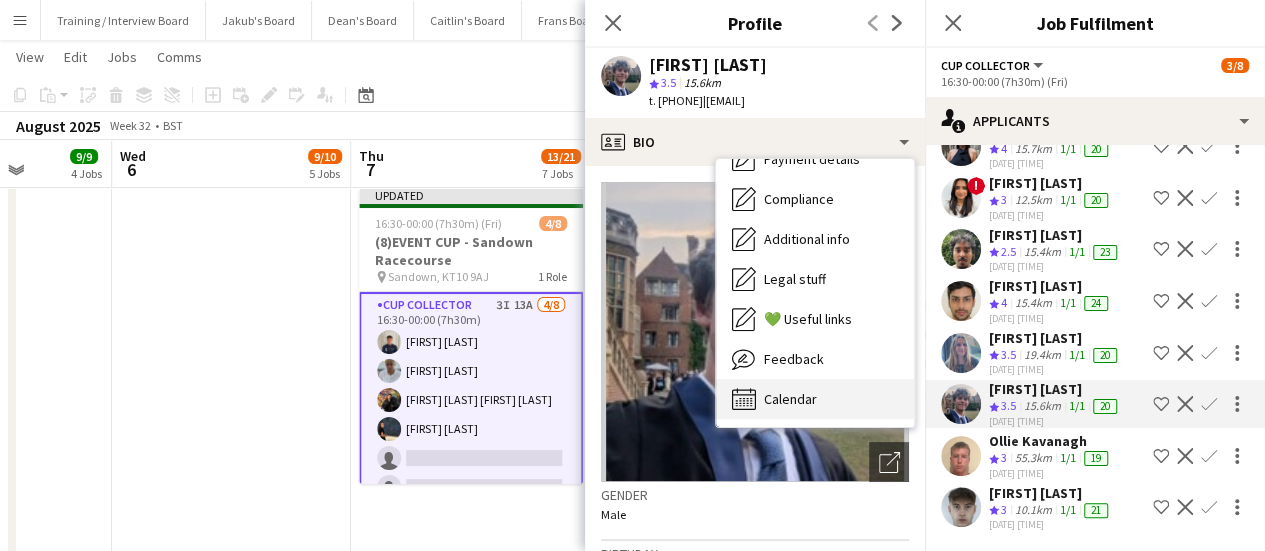 click on "Calendar
Calendar" at bounding box center (815, 399) 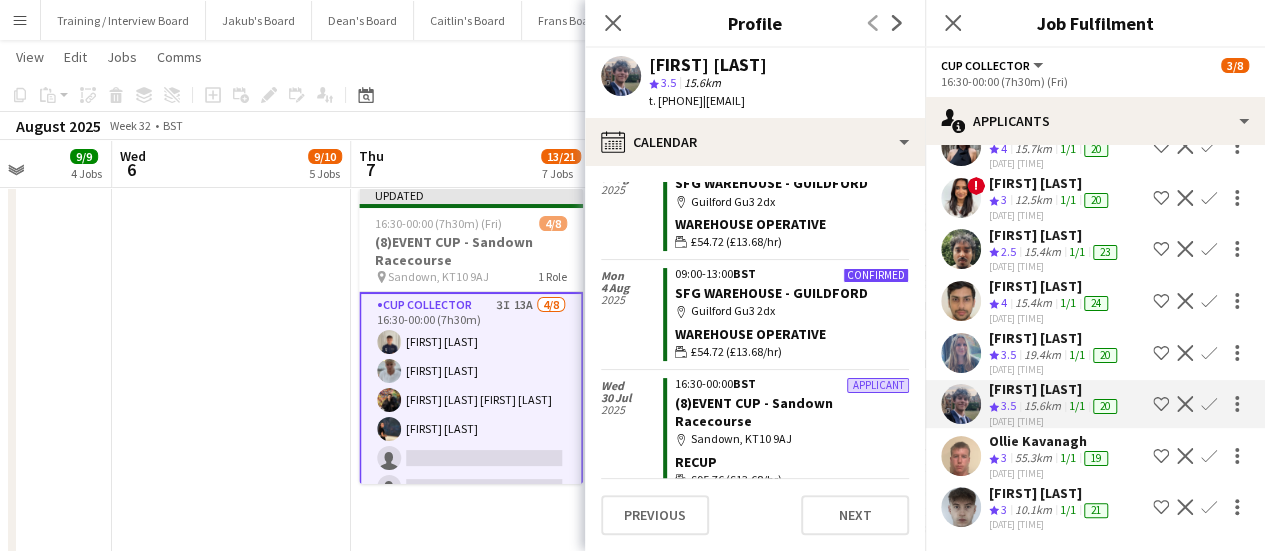scroll, scrollTop: 1848, scrollLeft: 0, axis: vertical 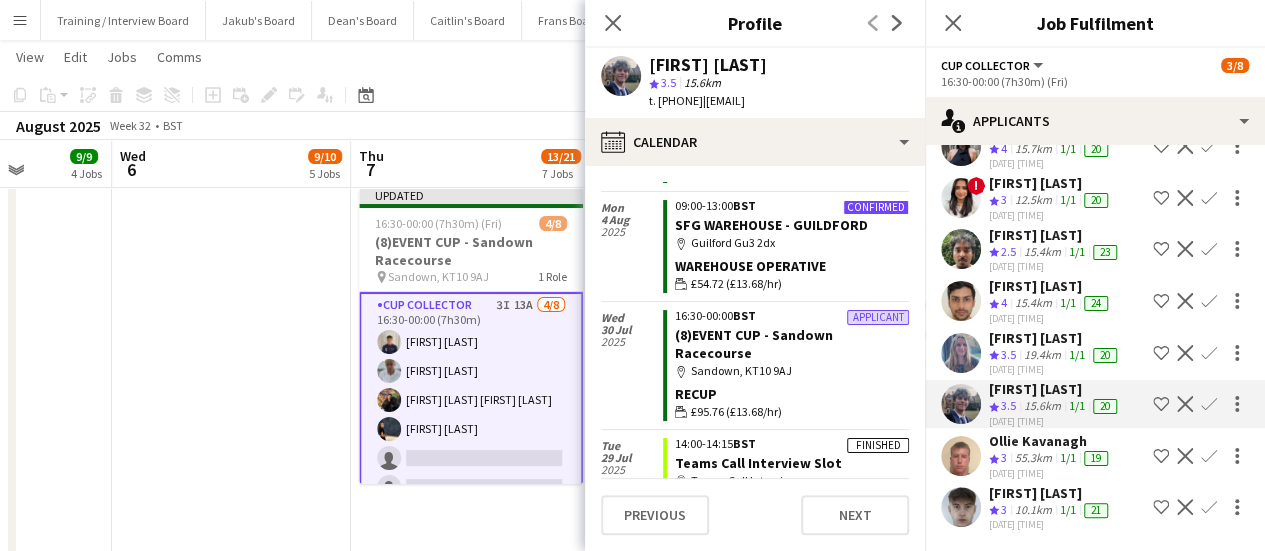 click on "Confirm" 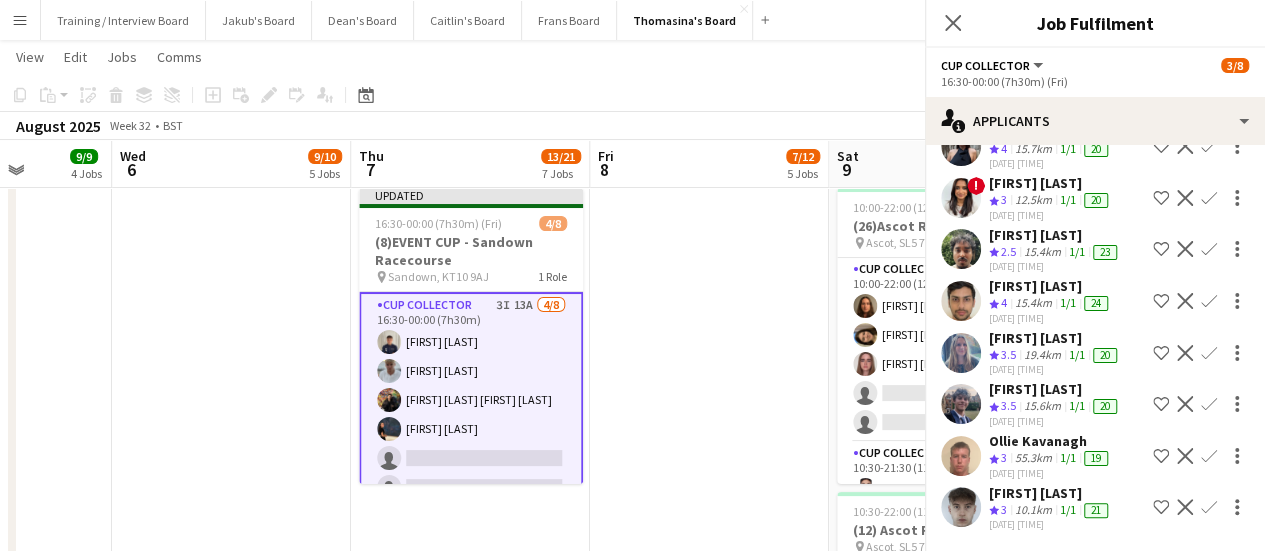 scroll, scrollTop: 381, scrollLeft: 0, axis: vertical 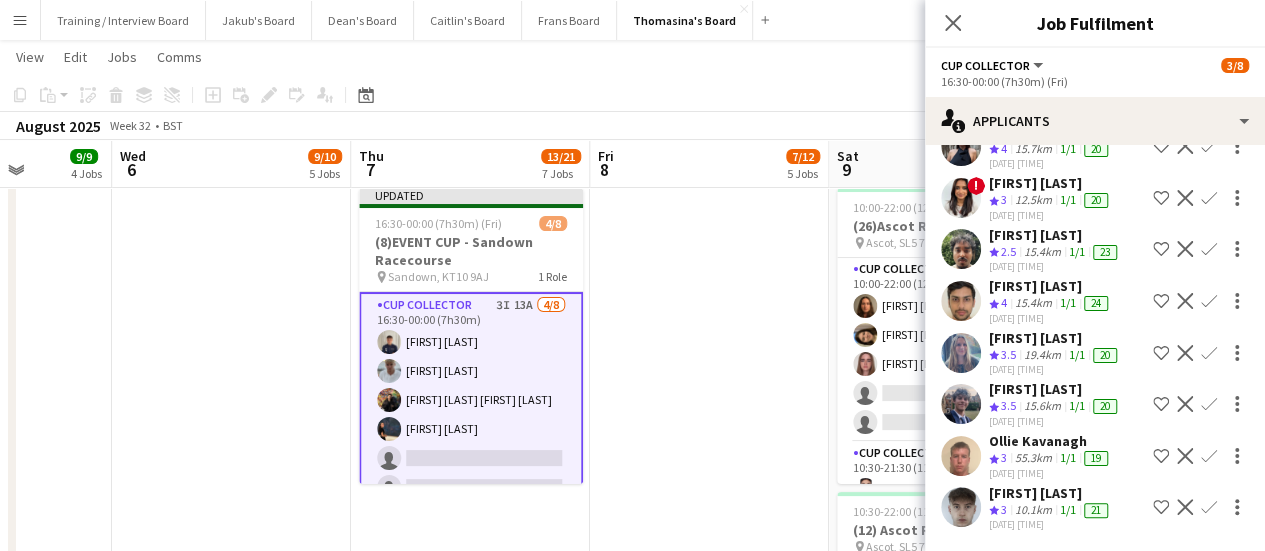 click on "Confirm" at bounding box center (1209, 456) 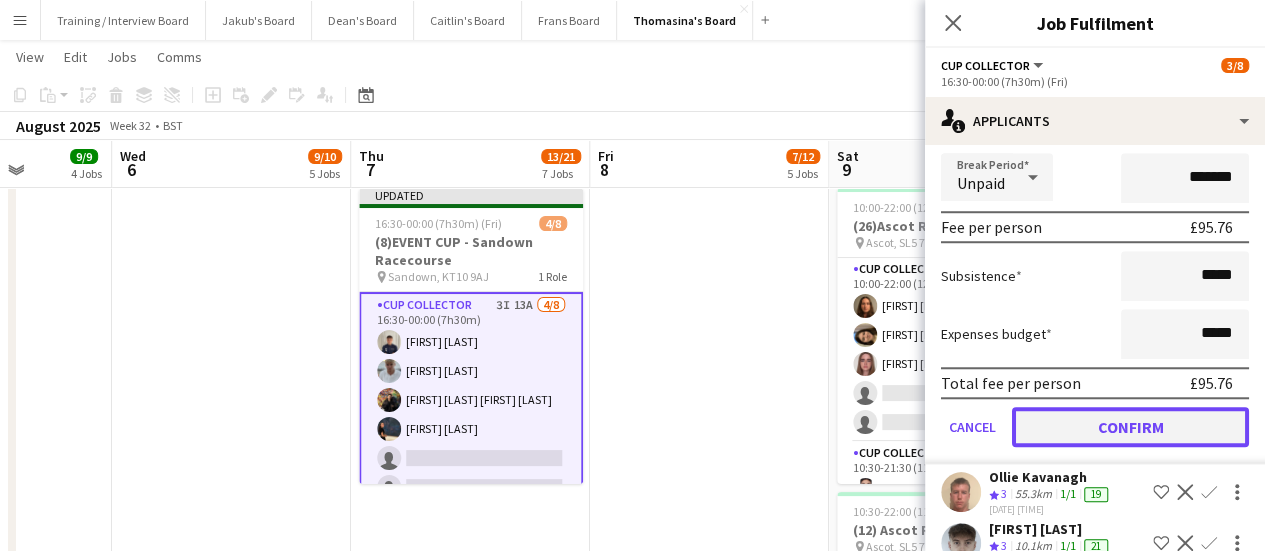 click on "Confirm" 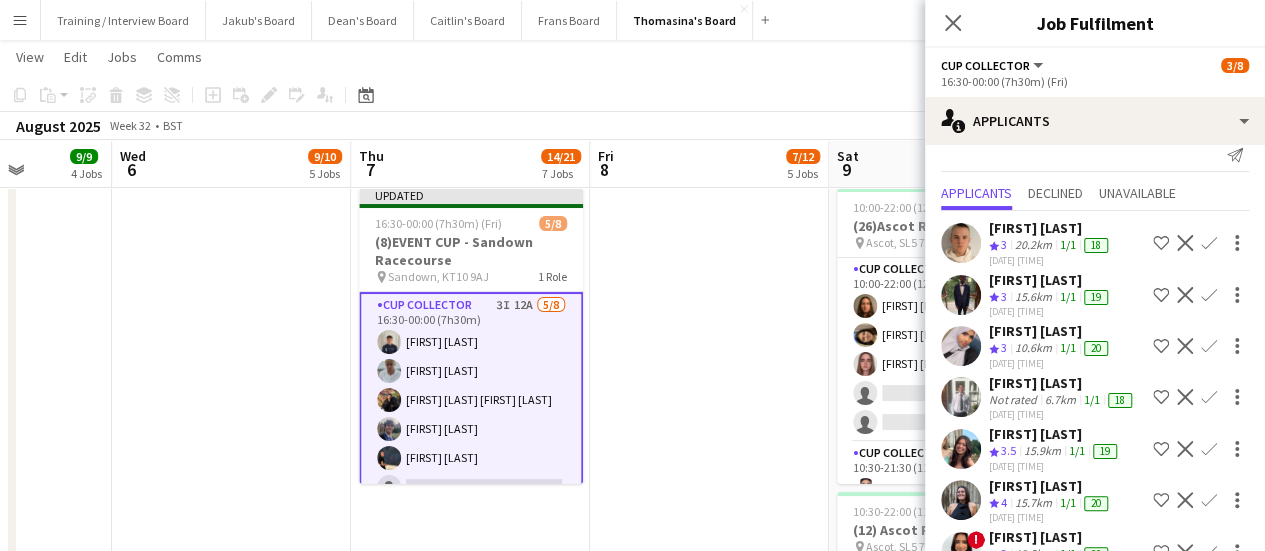 scroll, scrollTop: 0, scrollLeft: 0, axis: both 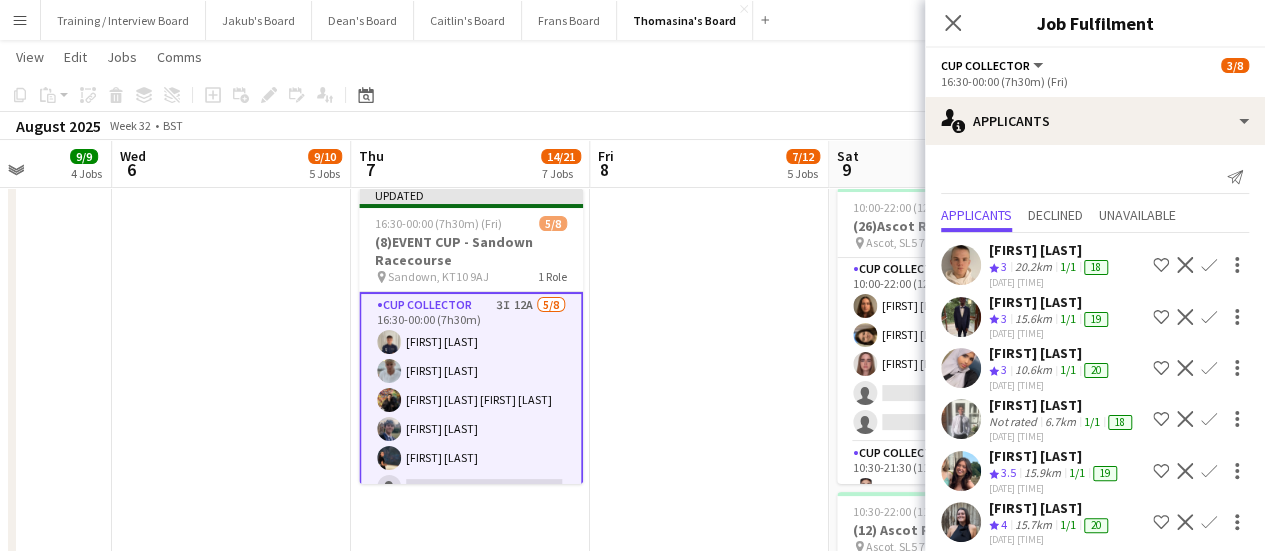 click on "6.7km" at bounding box center [1042, 473] 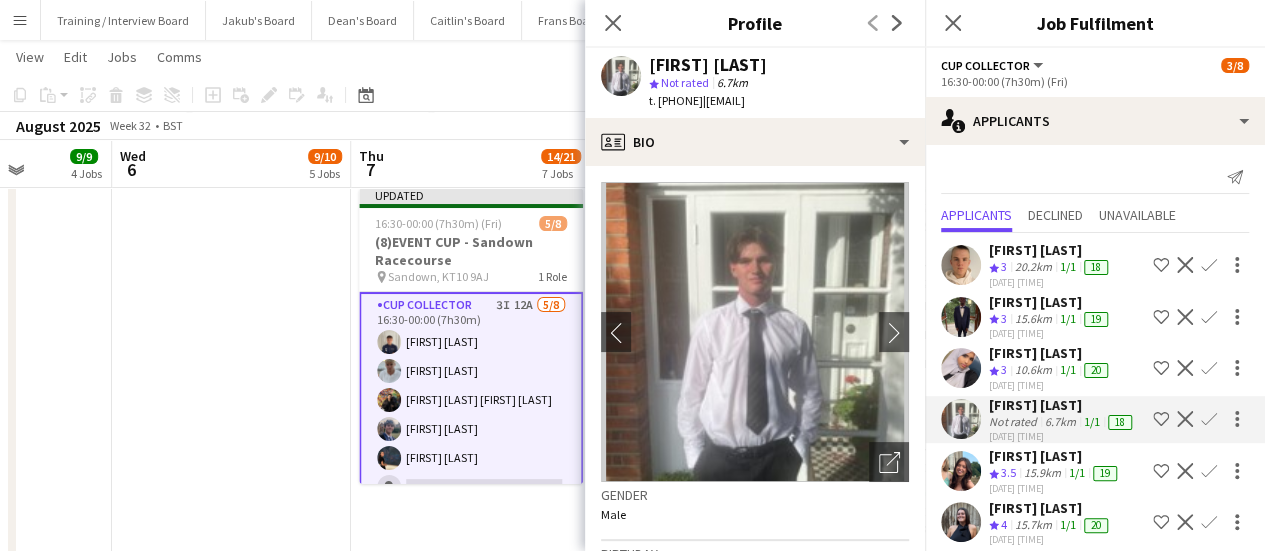 scroll, scrollTop: 200, scrollLeft: 0, axis: vertical 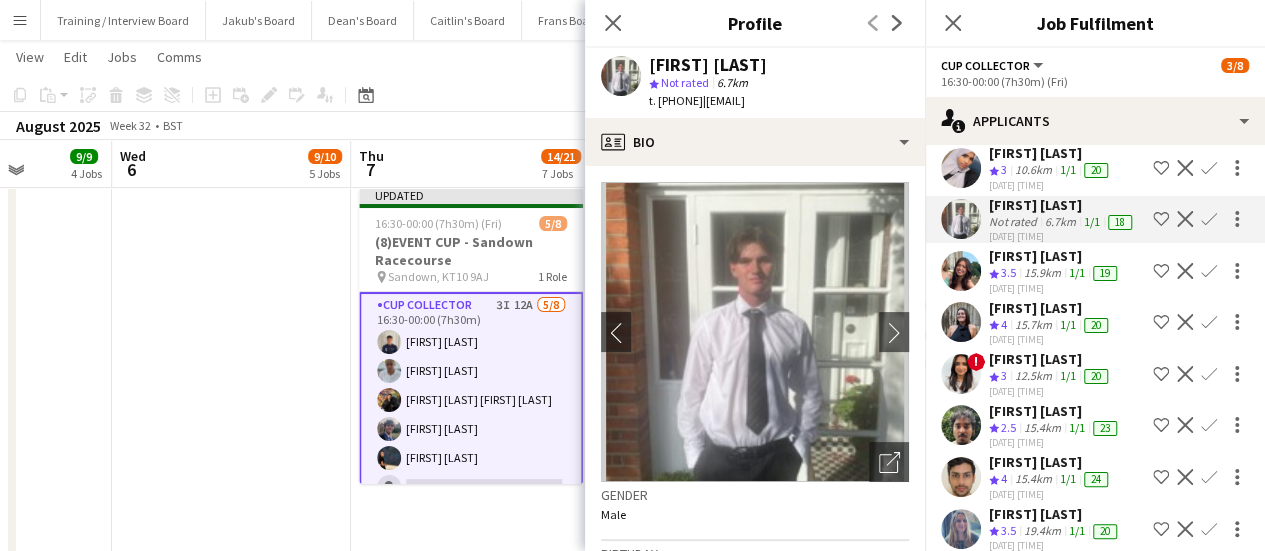 click on "15.7km" at bounding box center [1033, 376] 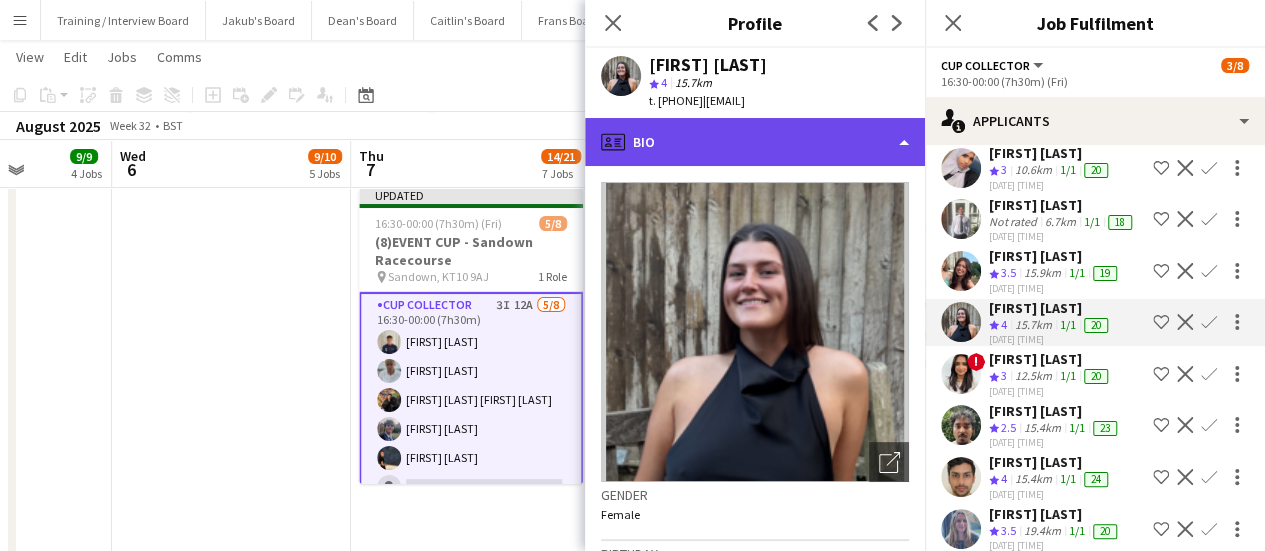 click on "profile
Bio" 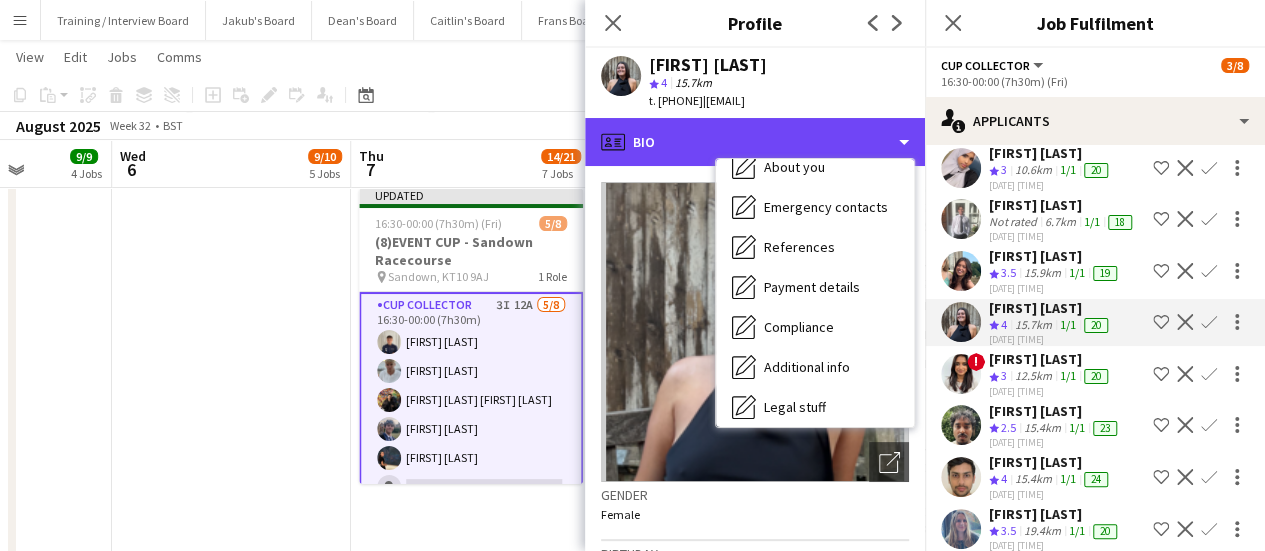 scroll, scrollTop: 308, scrollLeft: 0, axis: vertical 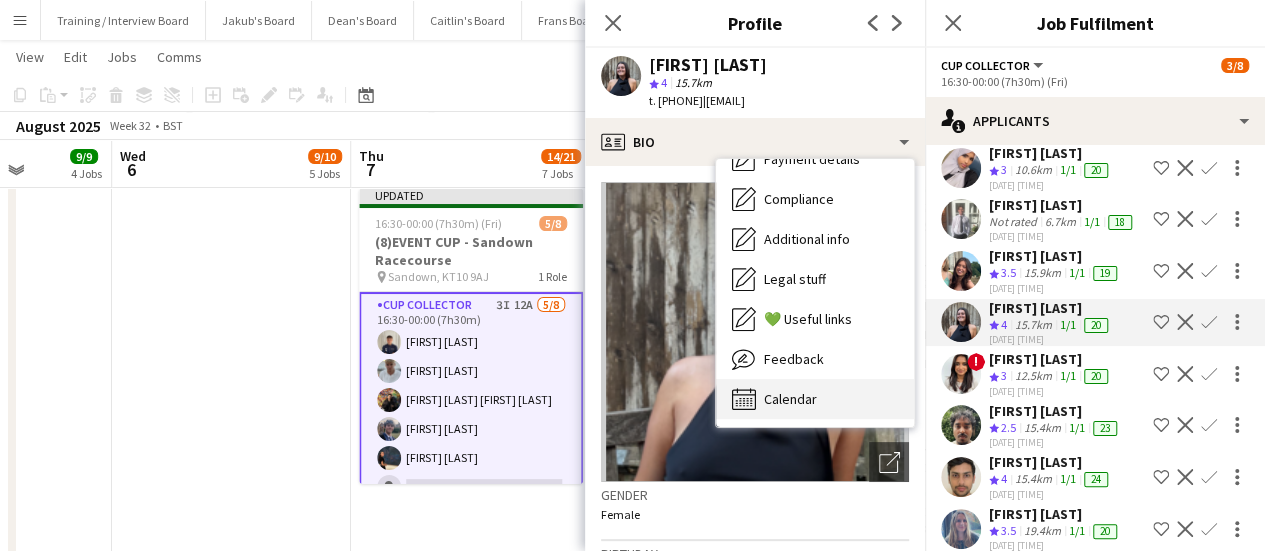 click on "Calendar
Calendar" at bounding box center [815, 399] 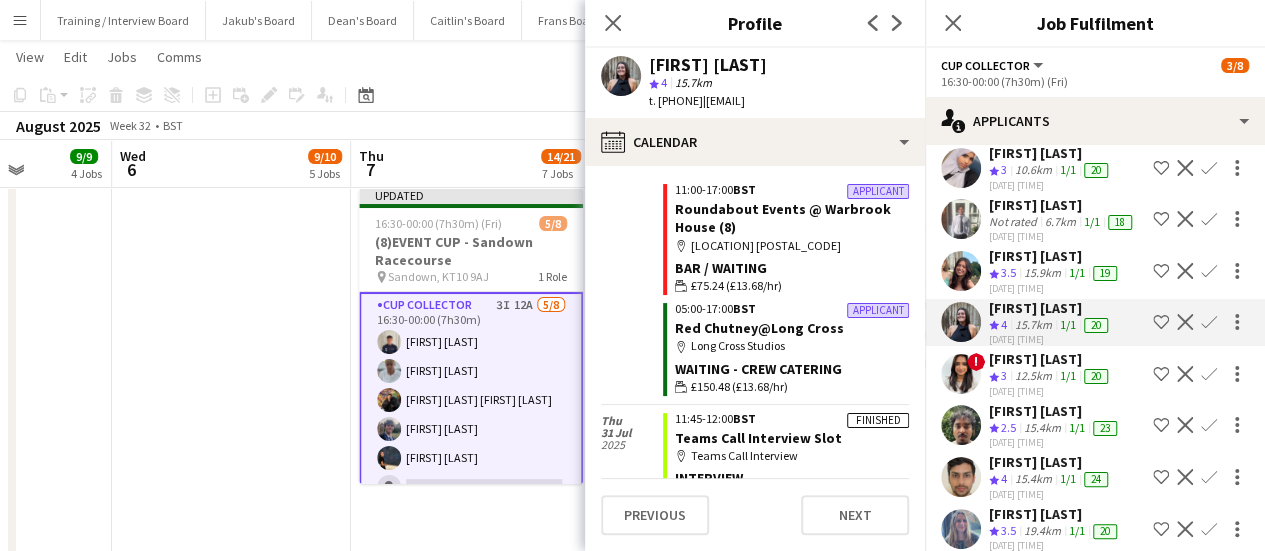 scroll, scrollTop: 434, scrollLeft: 0, axis: vertical 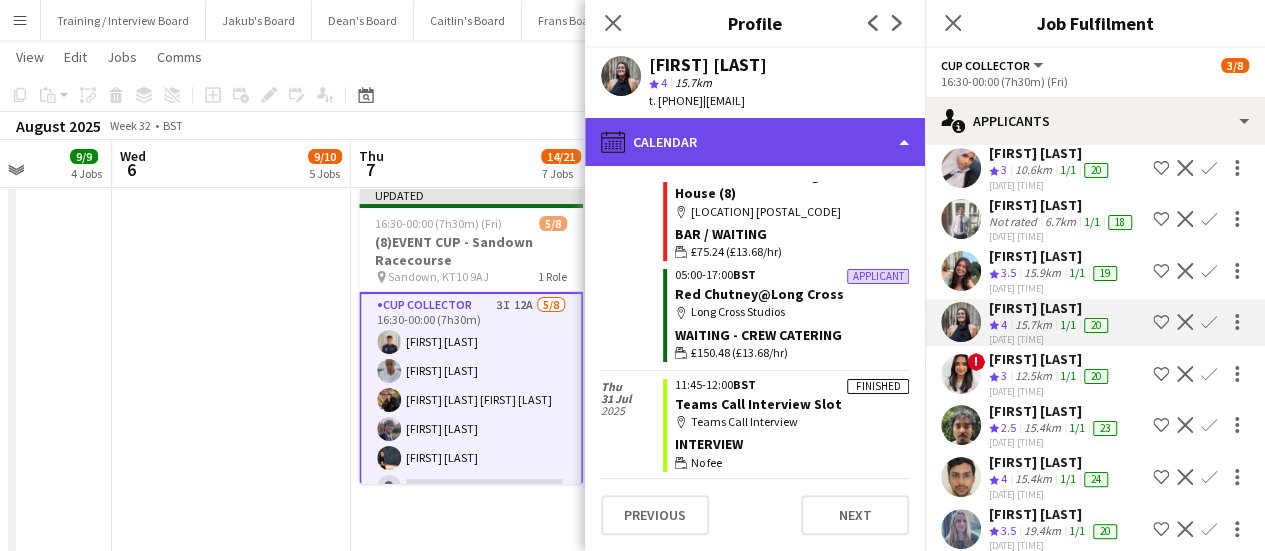 click on "calendar-full
Calendar" 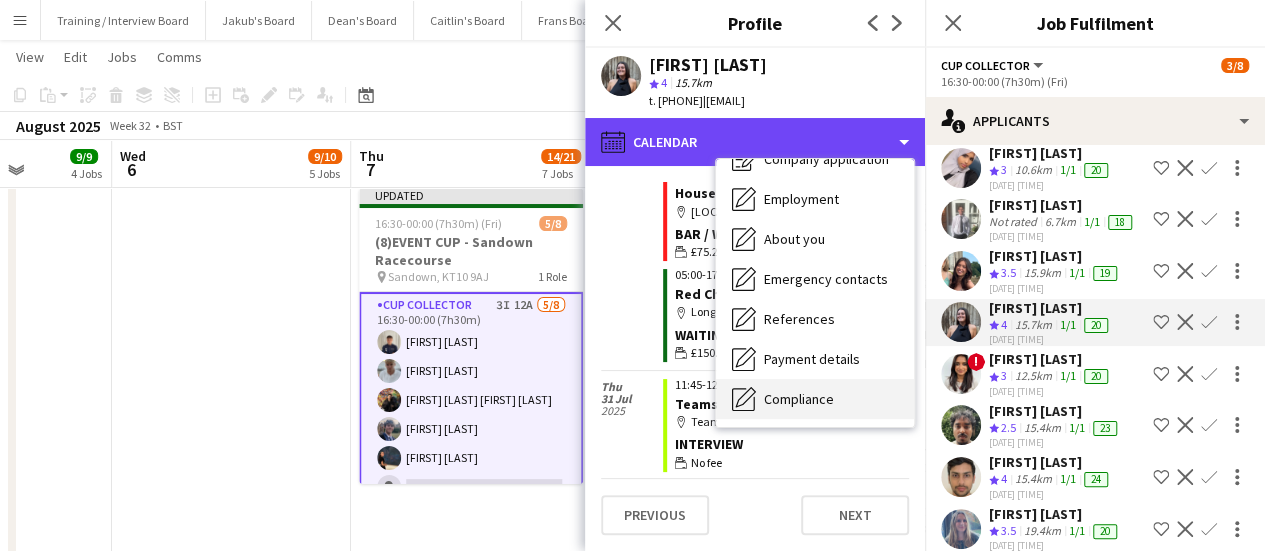 scroll, scrollTop: 0, scrollLeft: 0, axis: both 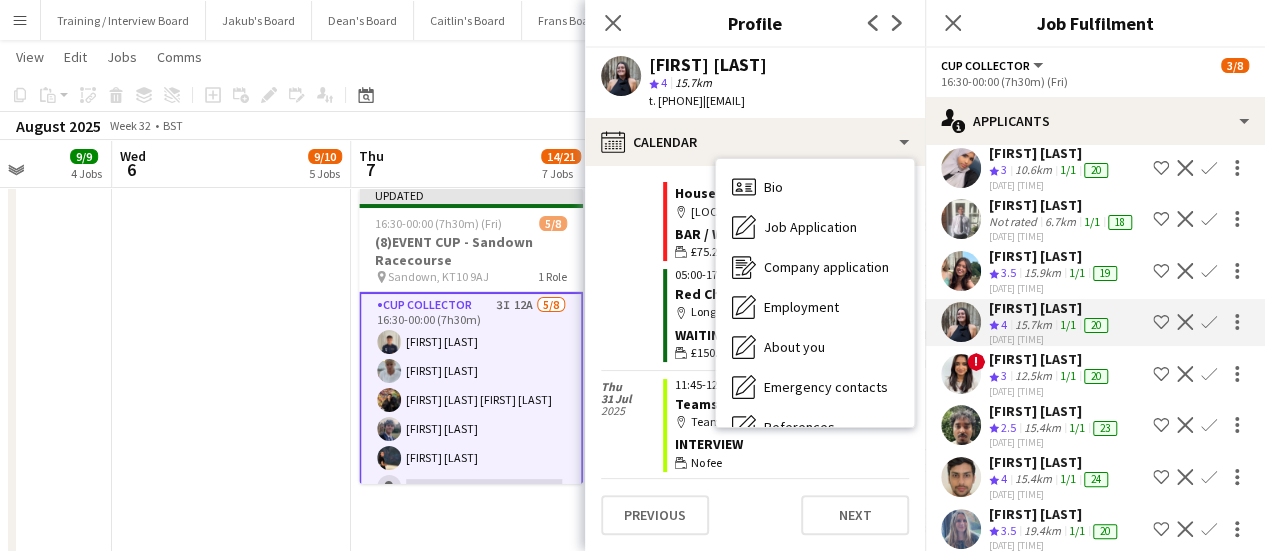 click on "Bio
Bio" at bounding box center [815, 187] 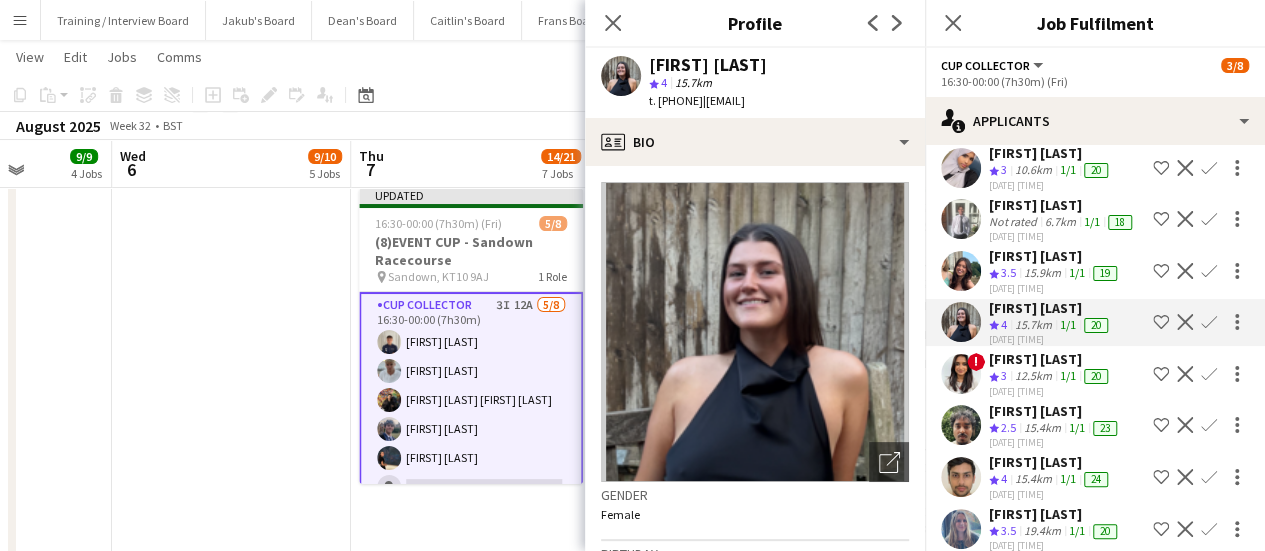 click on "Confirm" 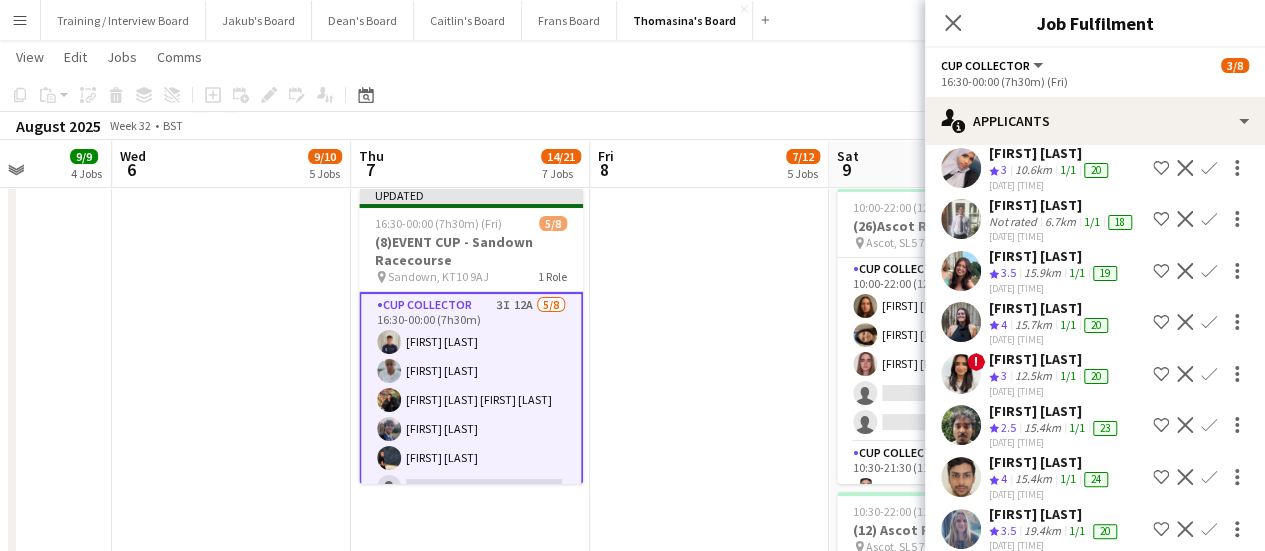 click on "Confirm" at bounding box center [1209, 374] 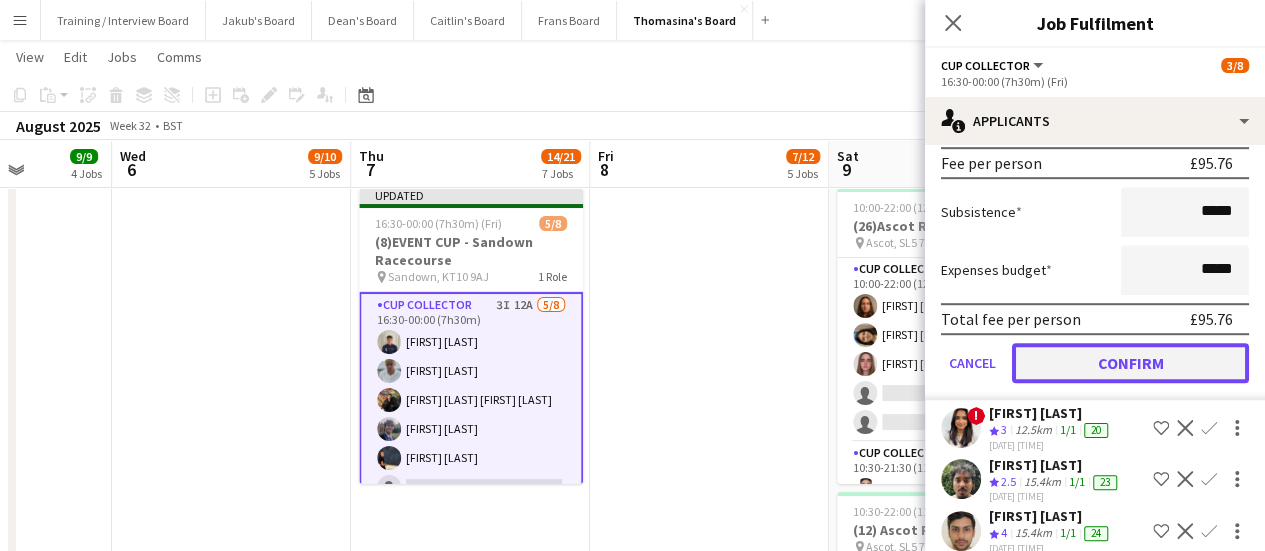click on "Confirm" 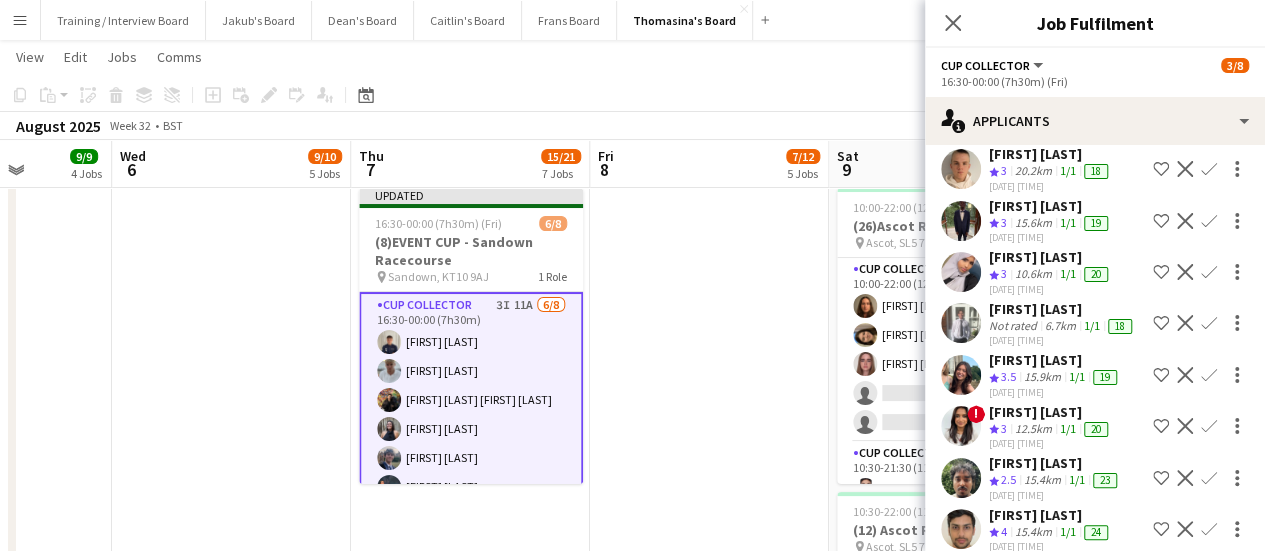 scroll, scrollTop: 279, scrollLeft: 0, axis: vertical 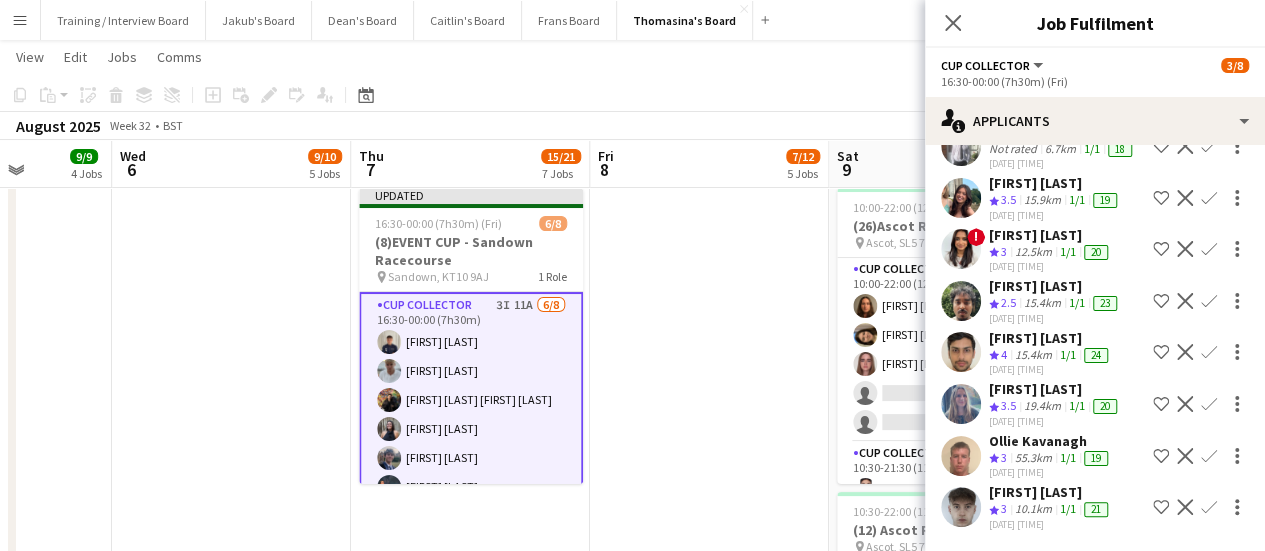 click on "10.1km" 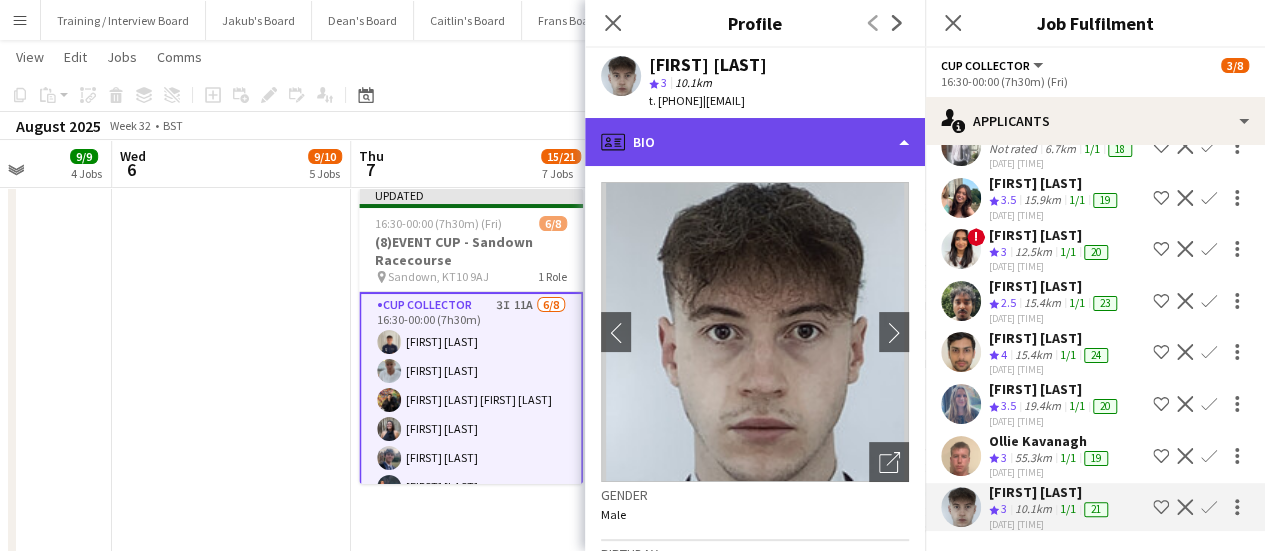 click on "profile
Bio" 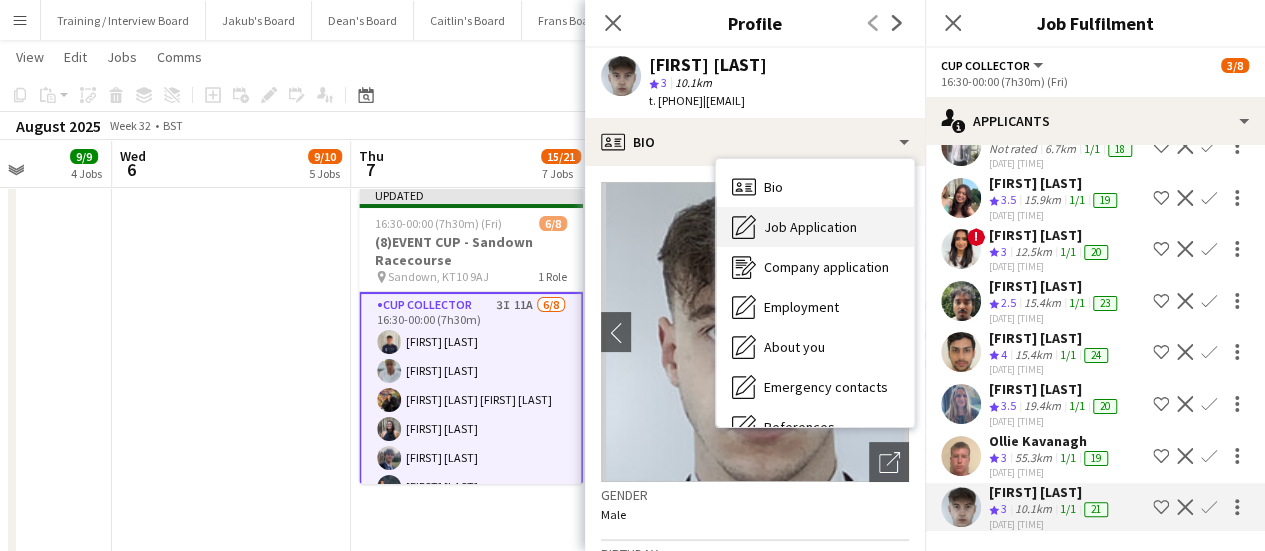 click on "Job Application
Job Application" at bounding box center [815, 227] 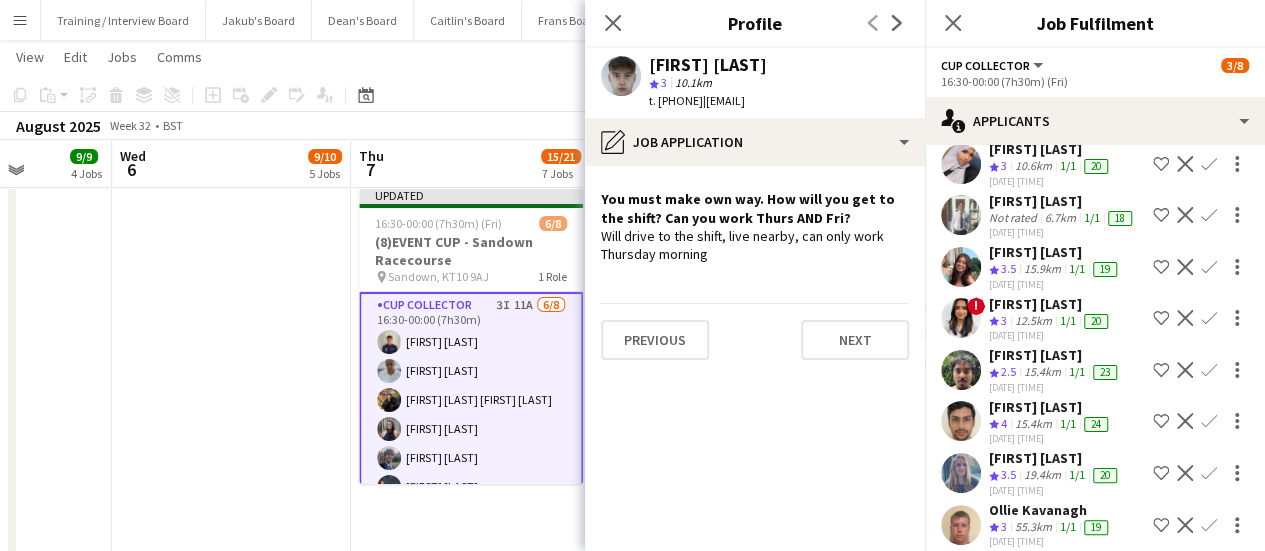 scroll, scrollTop: 179, scrollLeft: 0, axis: vertical 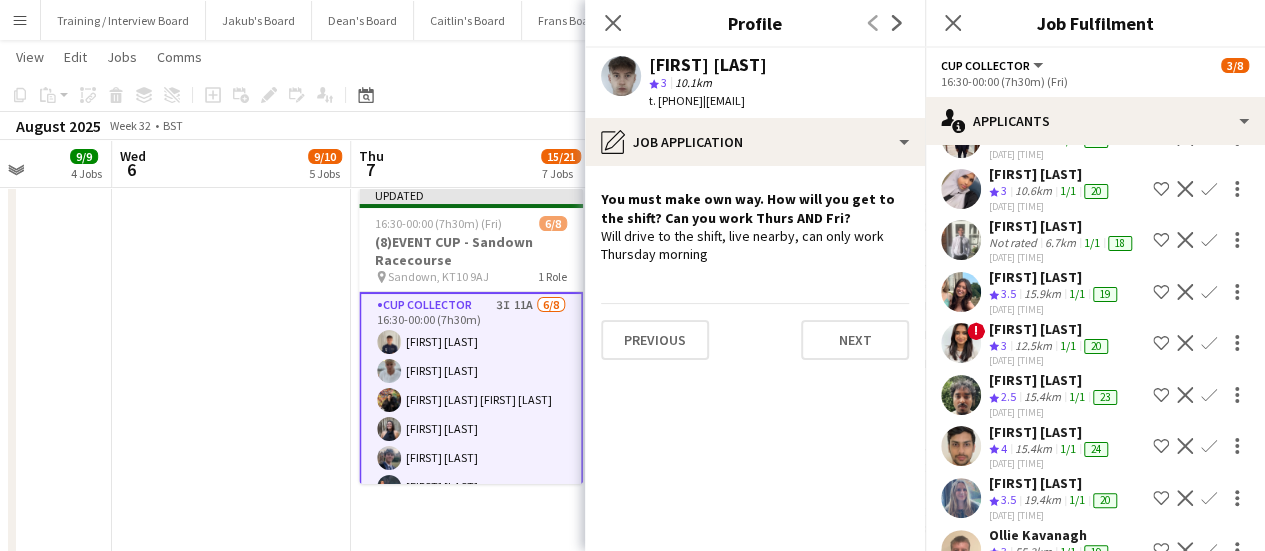 click on "[FIRST] [LAST]" at bounding box center [1055, 277] 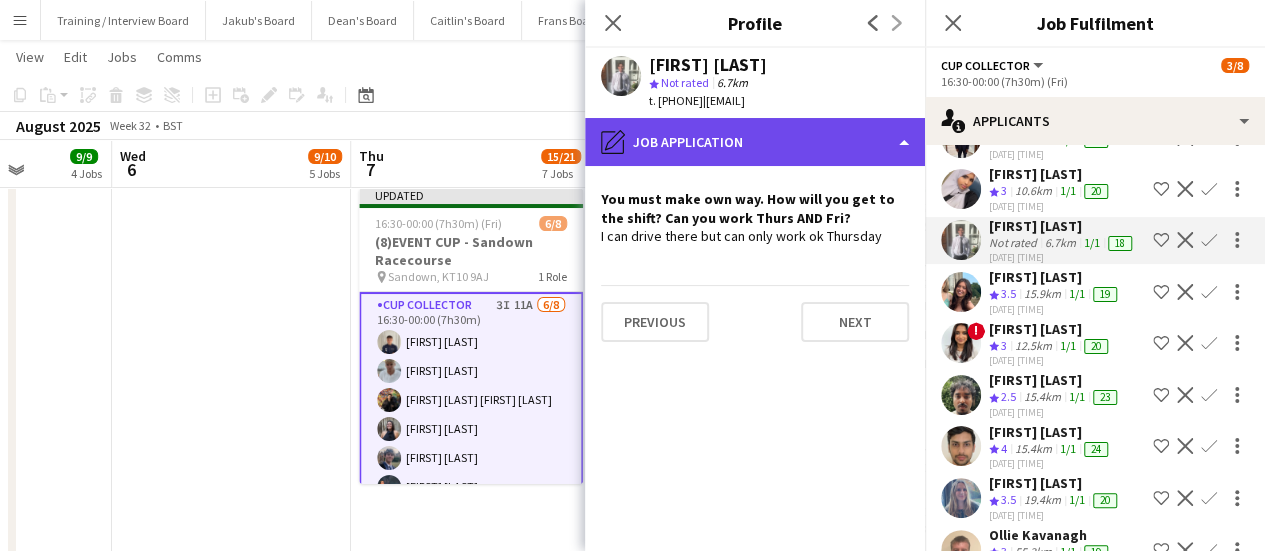 click on "pencil4
Job Application" 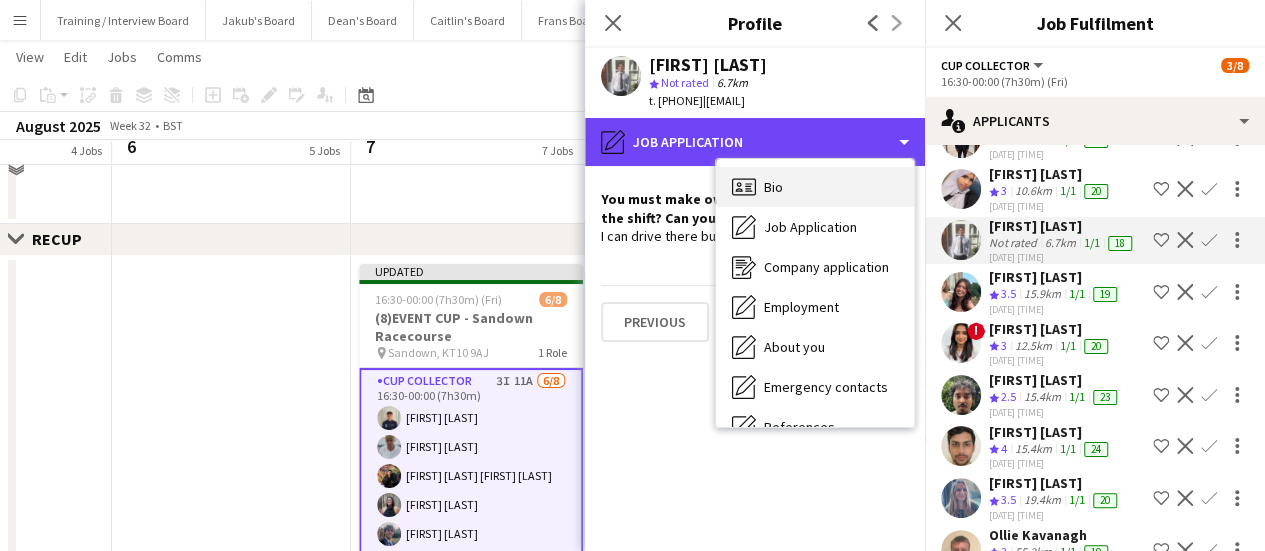 scroll, scrollTop: 3700, scrollLeft: 0, axis: vertical 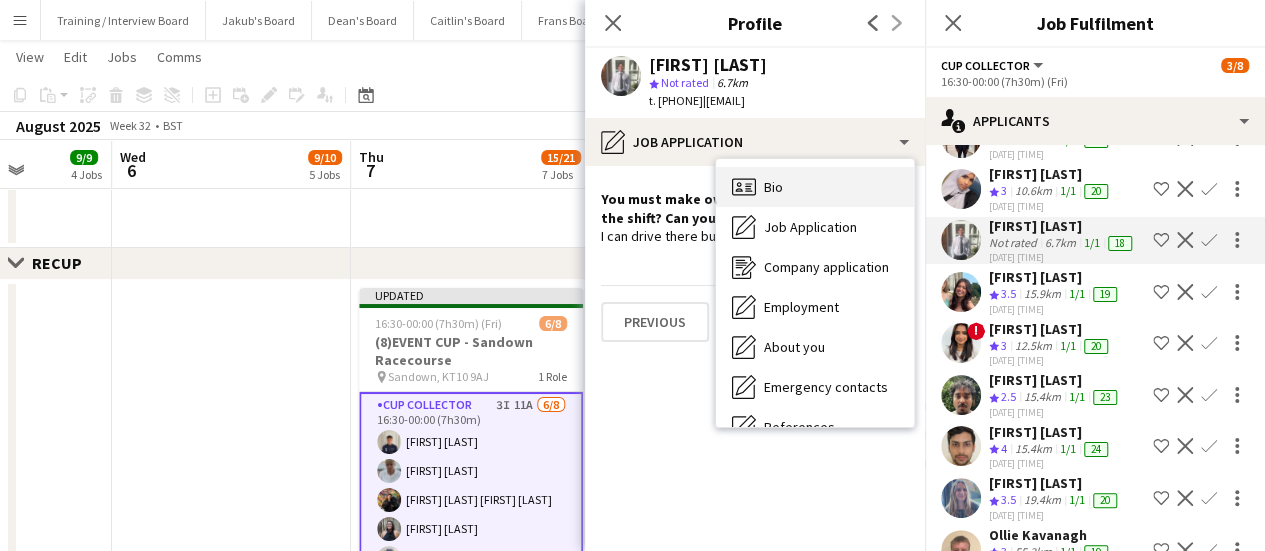 click on "Bio
Bio" at bounding box center [815, 187] 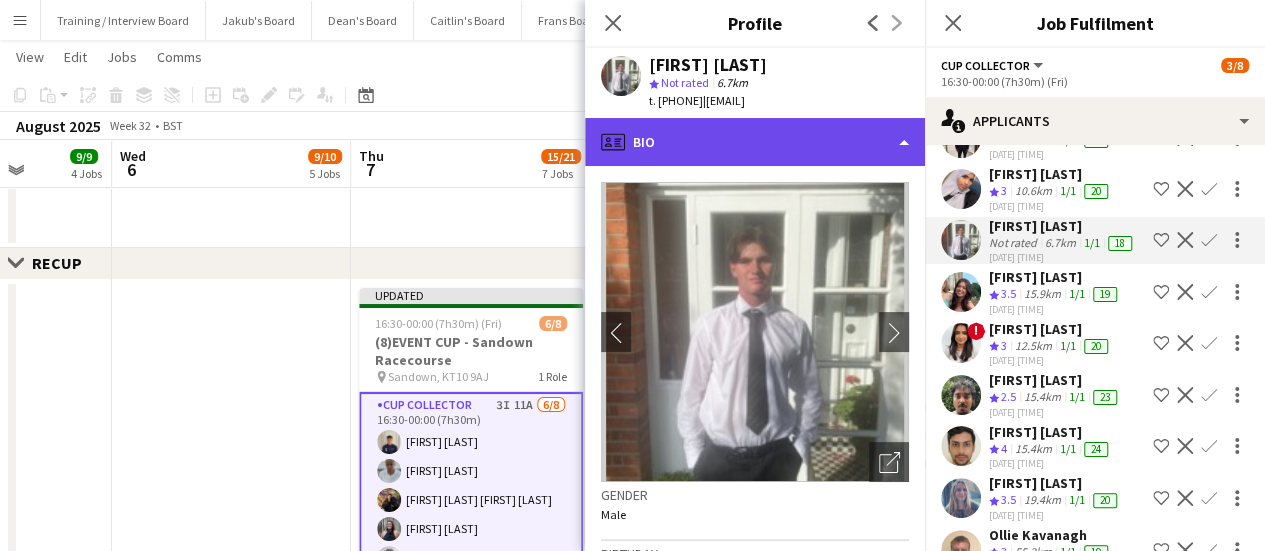 click on "profile
Bio" 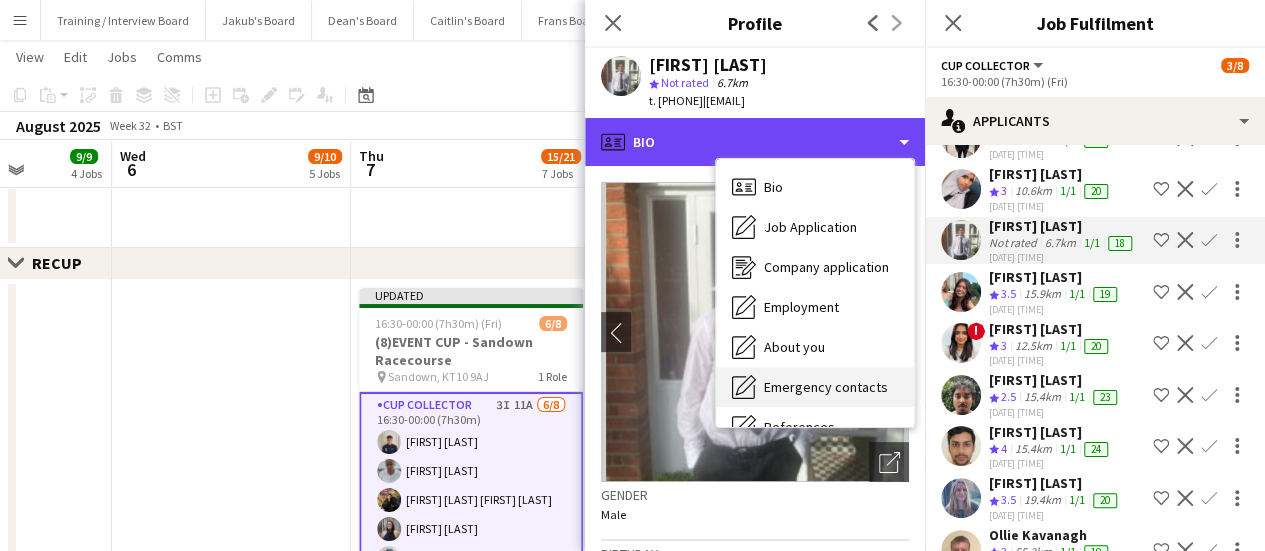 scroll, scrollTop: 308, scrollLeft: 0, axis: vertical 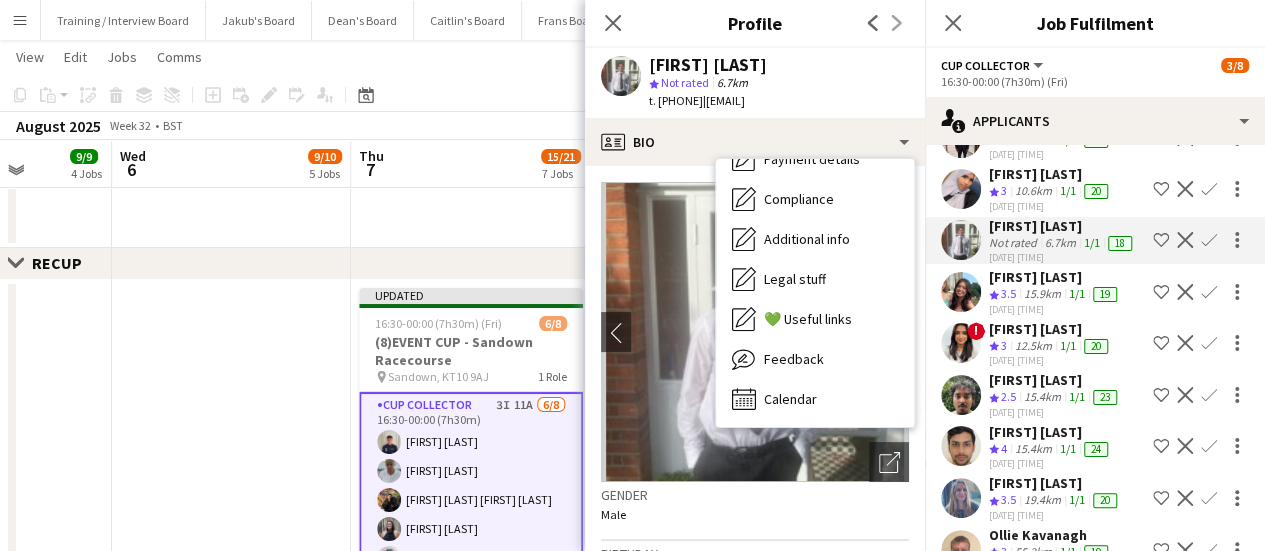 click on "Calendar
Calendar" at bounding box center (815, 399) 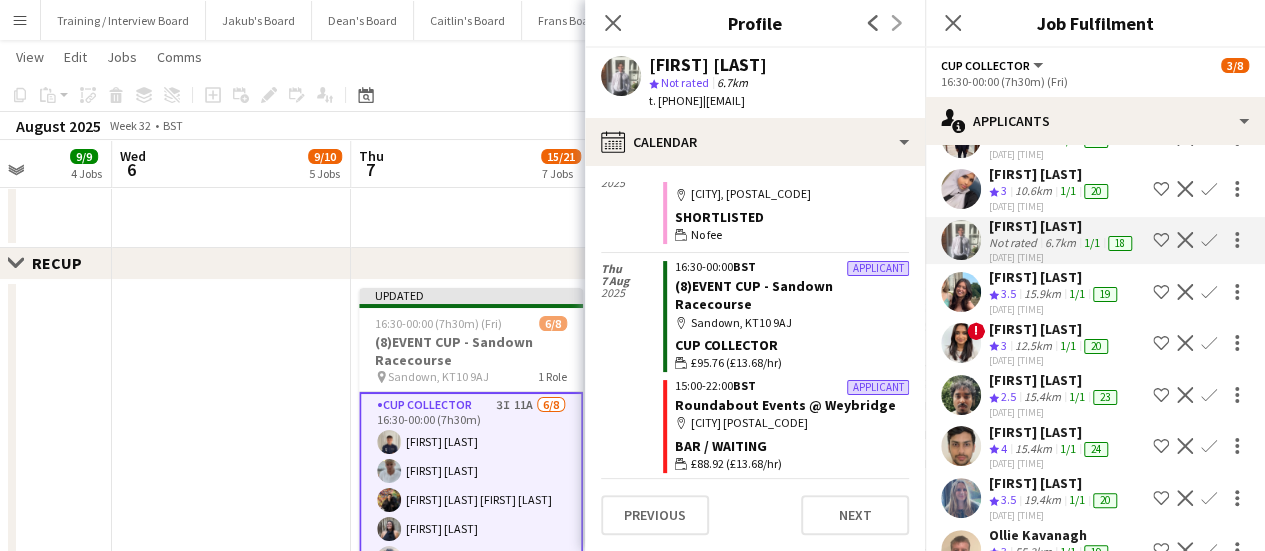 scroll, scrollTop: 644, scrollLeft: 0, axis: vertical 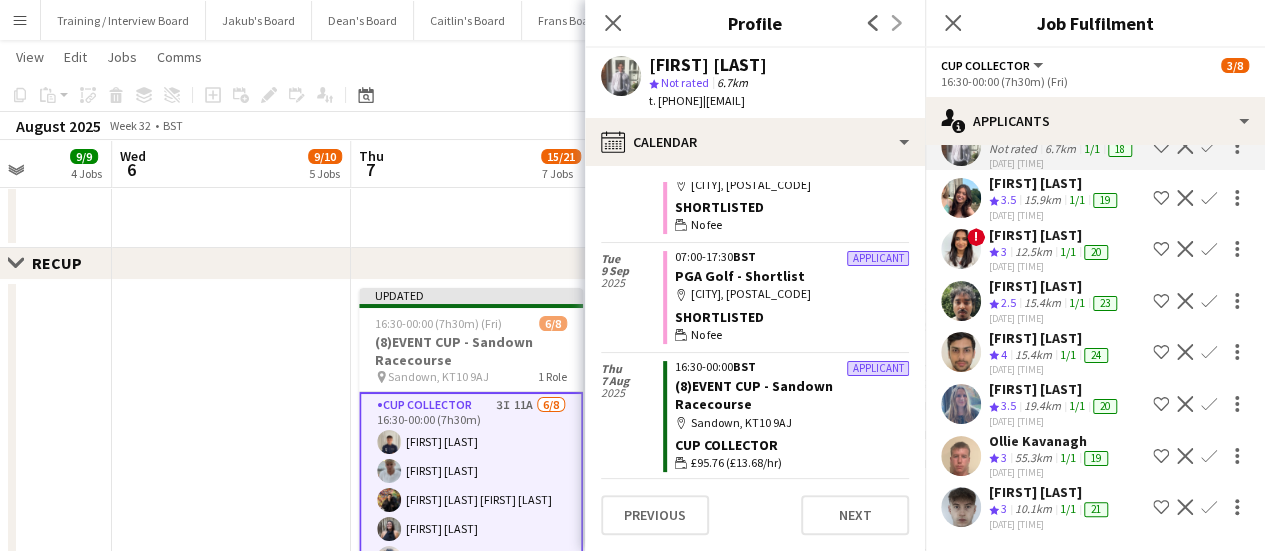 click on "55.3km" at bounding box center (1033, 509) 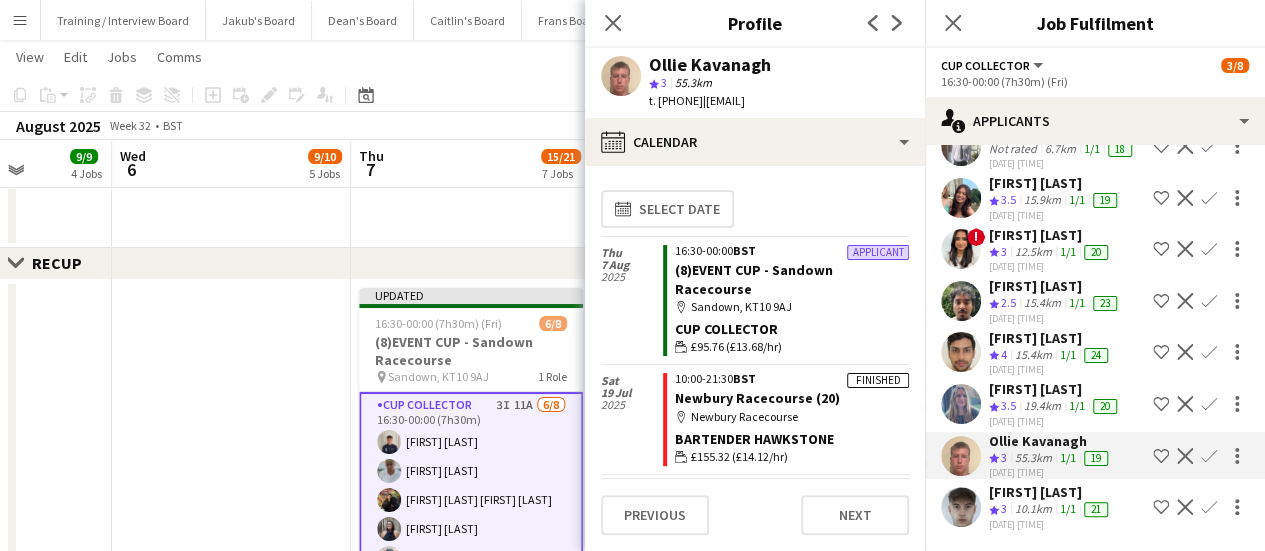click on "10.1km" 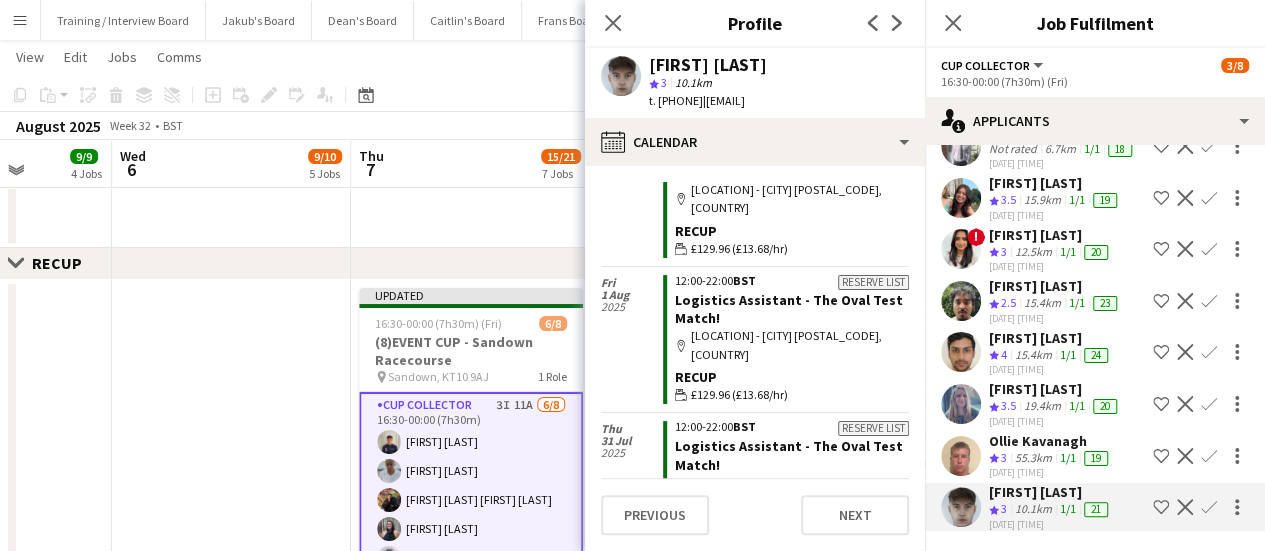 scroll, scrollTop: 633, scrollLeft: 0, axis: vertical 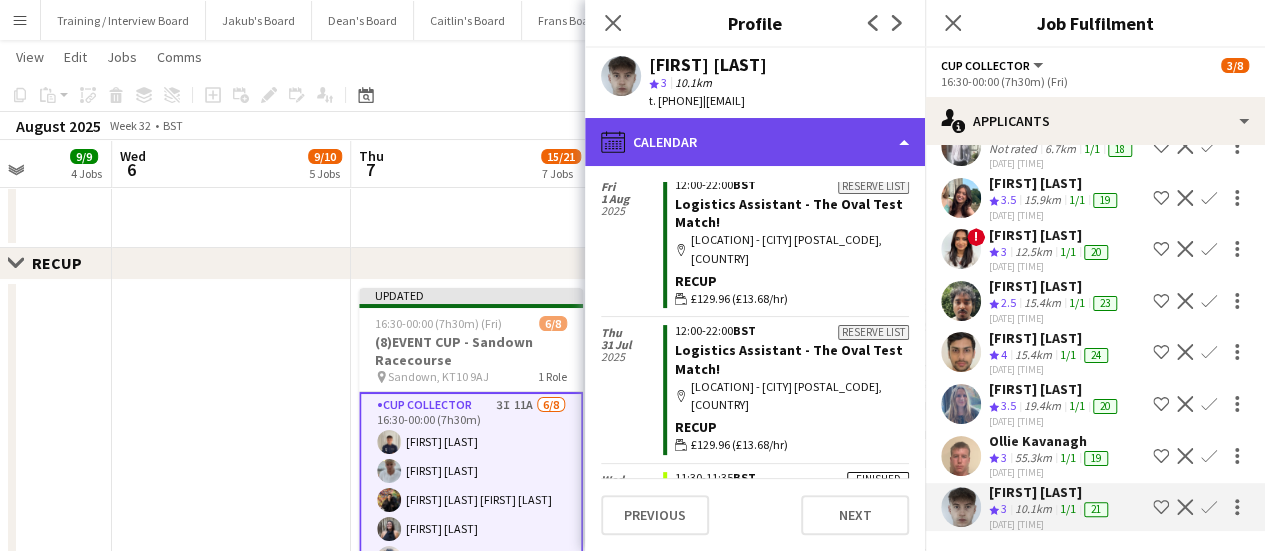click on "calendar-full
Calendar" 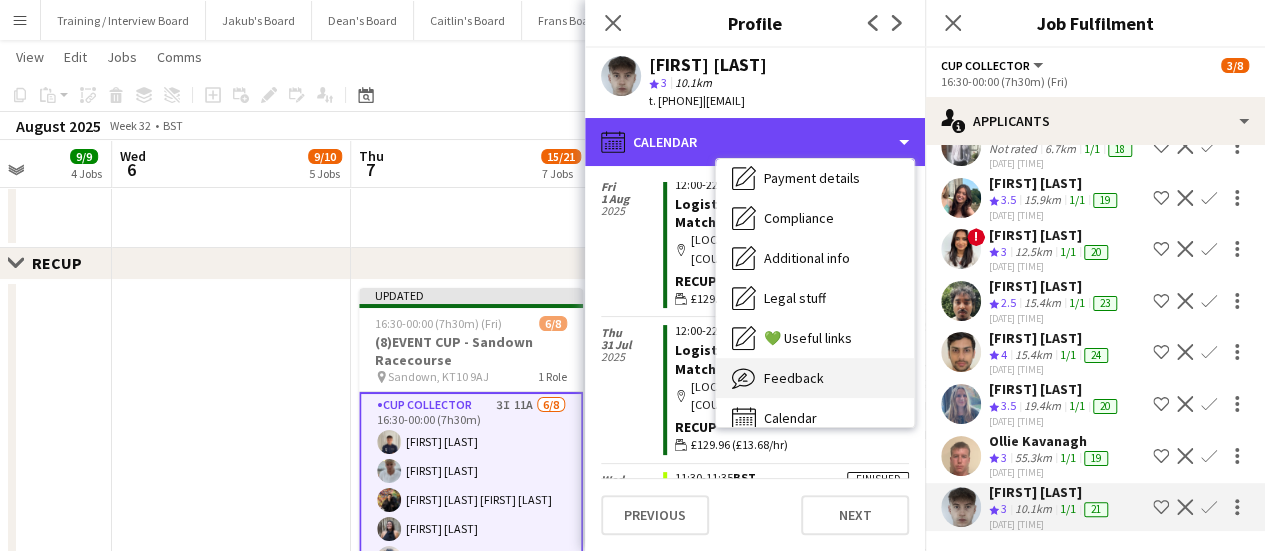scroll, scrollTop: 308, scrollLeft: 0, axis: vertical 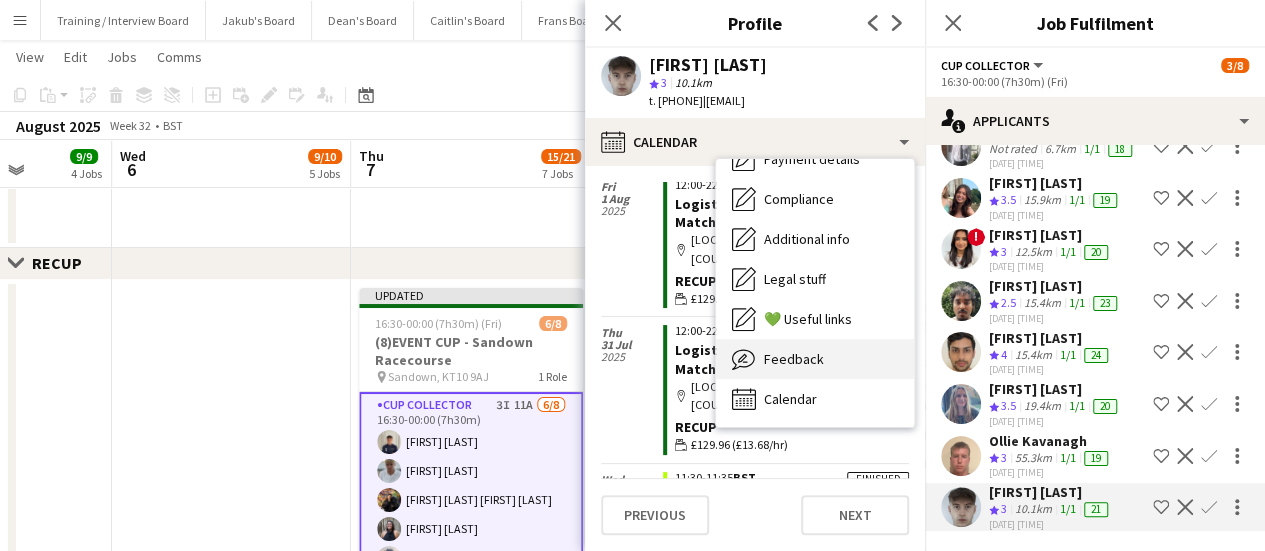 click on "Feedback
Feedback" at bounding box center (815, 359) 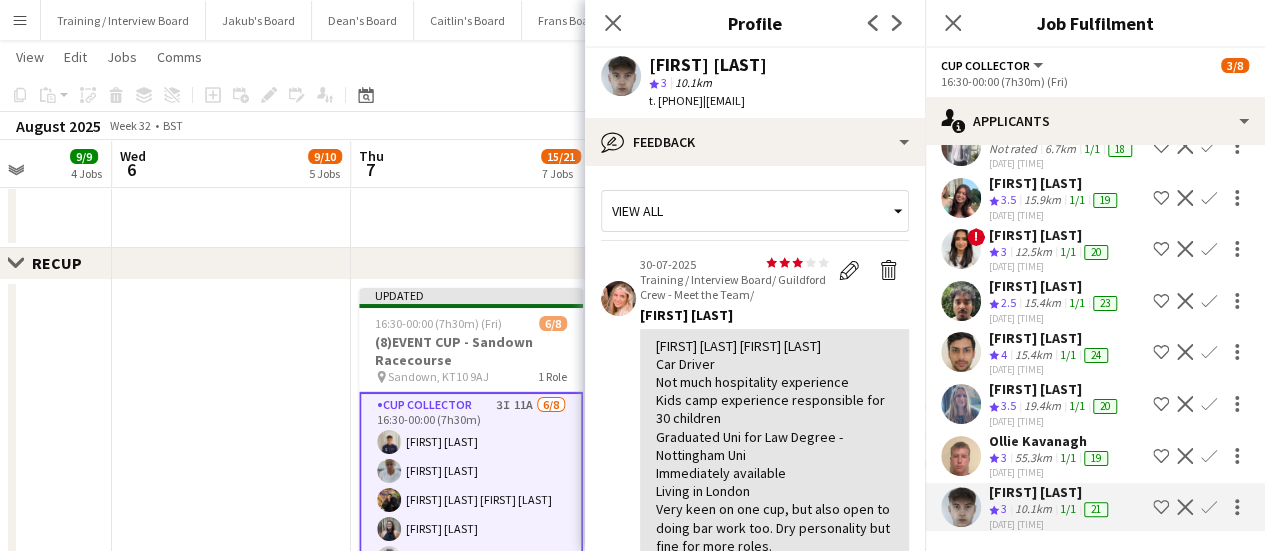 scroll, scrollTop: 100, scrollLeft: 0, axis: vertical 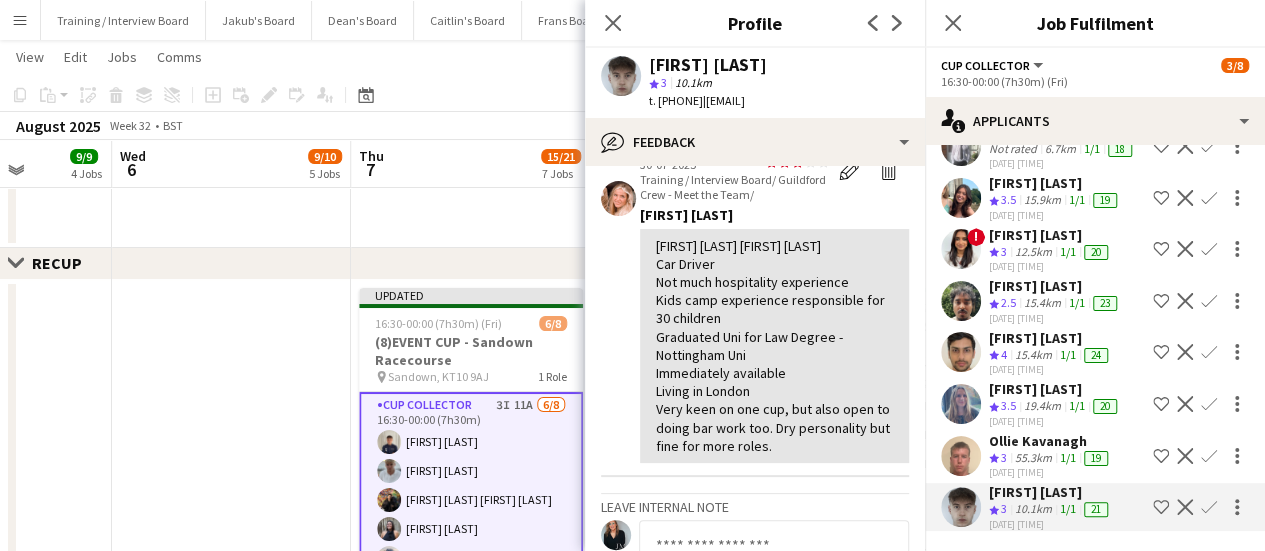 click on "Confirm" 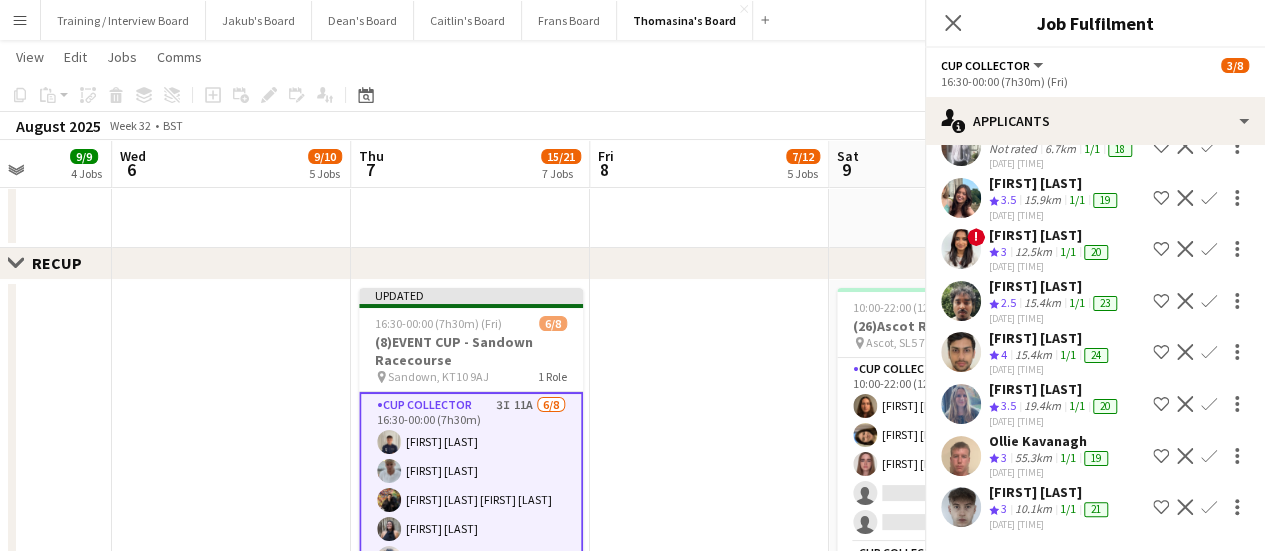 click on "Confirm" 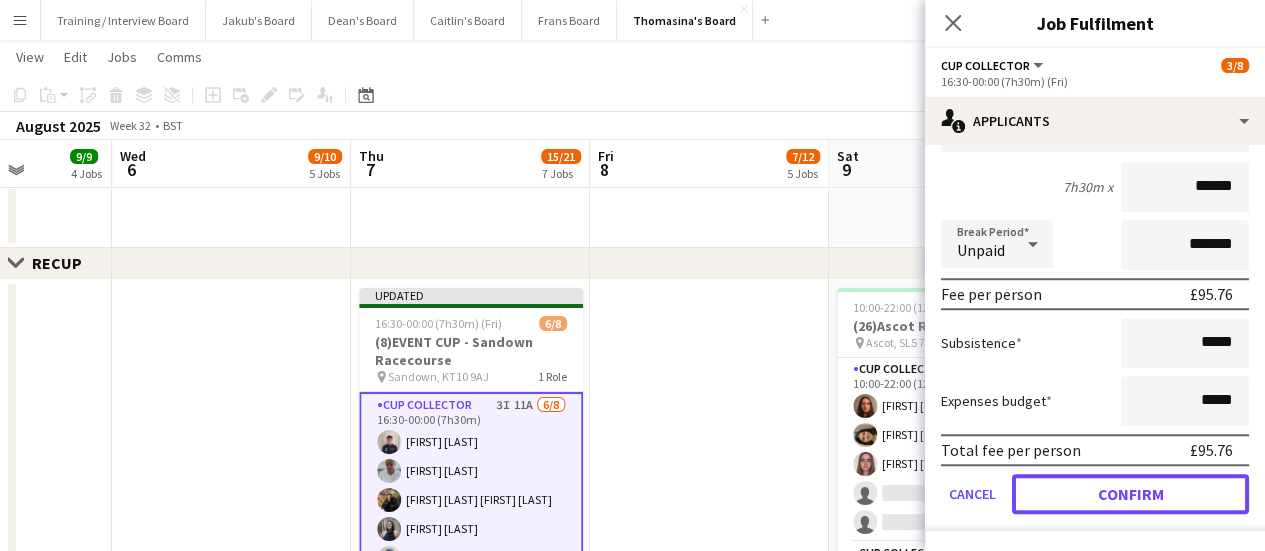 click on "Confirm" 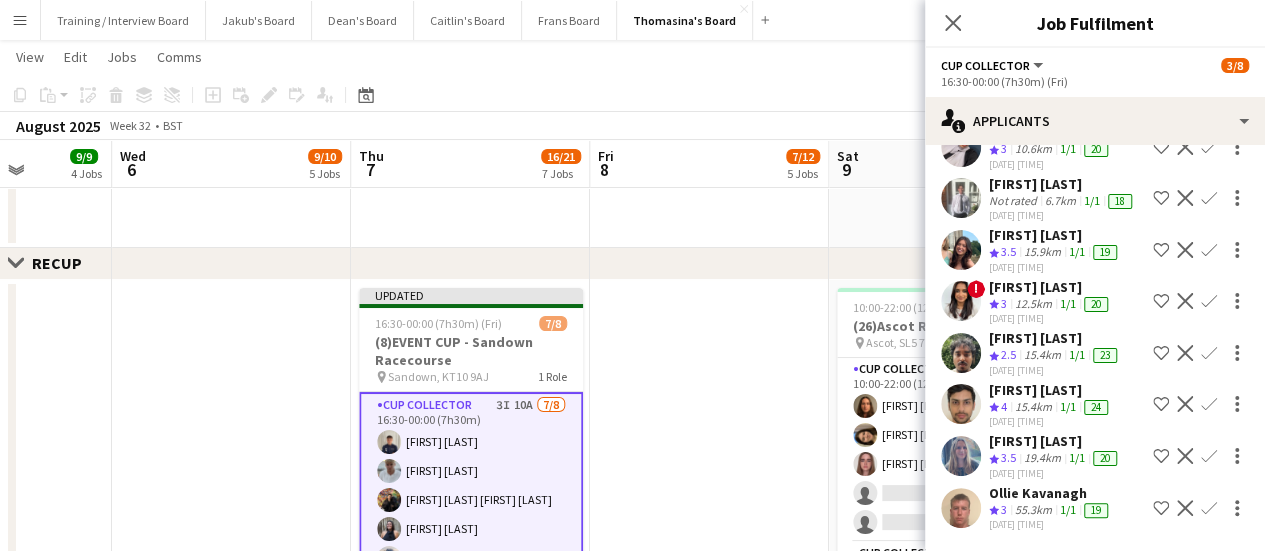 scroll, scrollTop: 228, scrollLeft: 0, axis: vertical 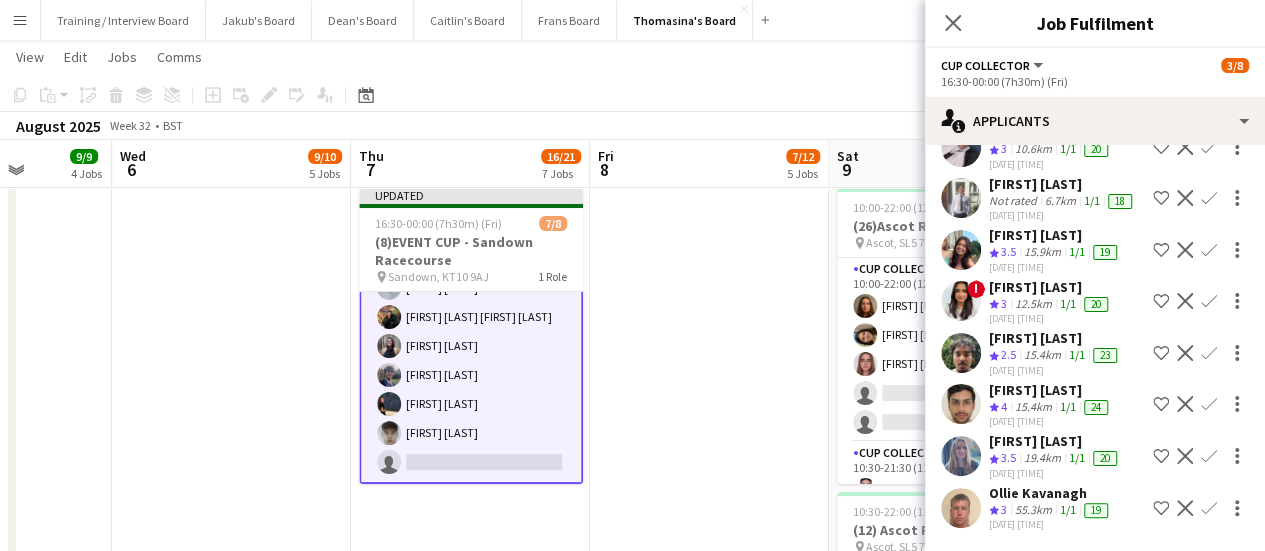 click at bounding box center (709, 907) 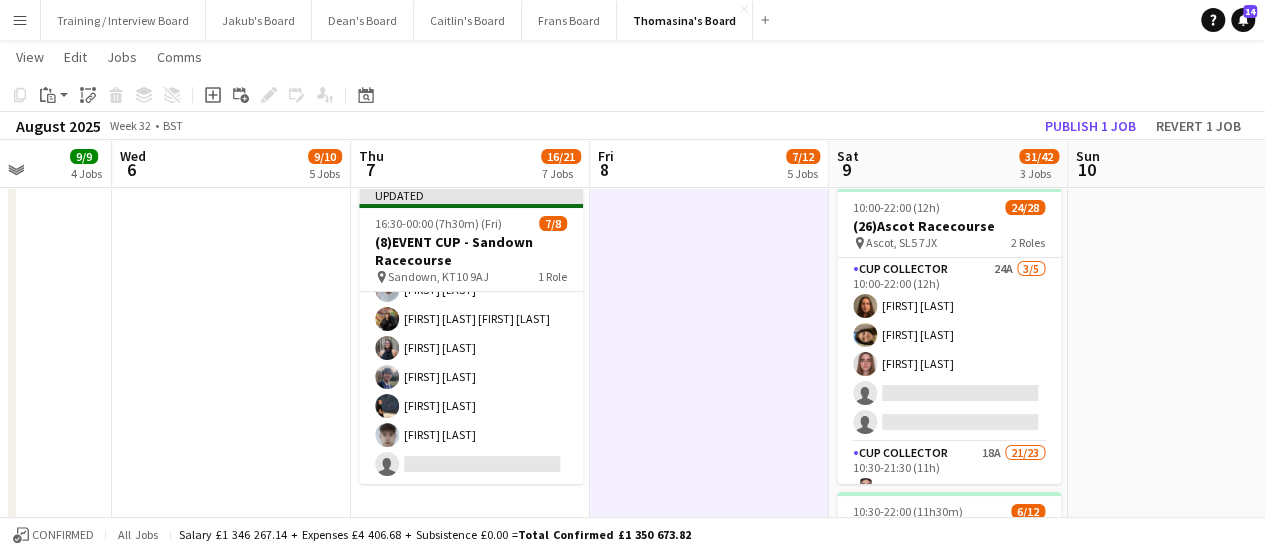 scroll, scrollTop: 84, scrollLeft: 0, axis: vertical 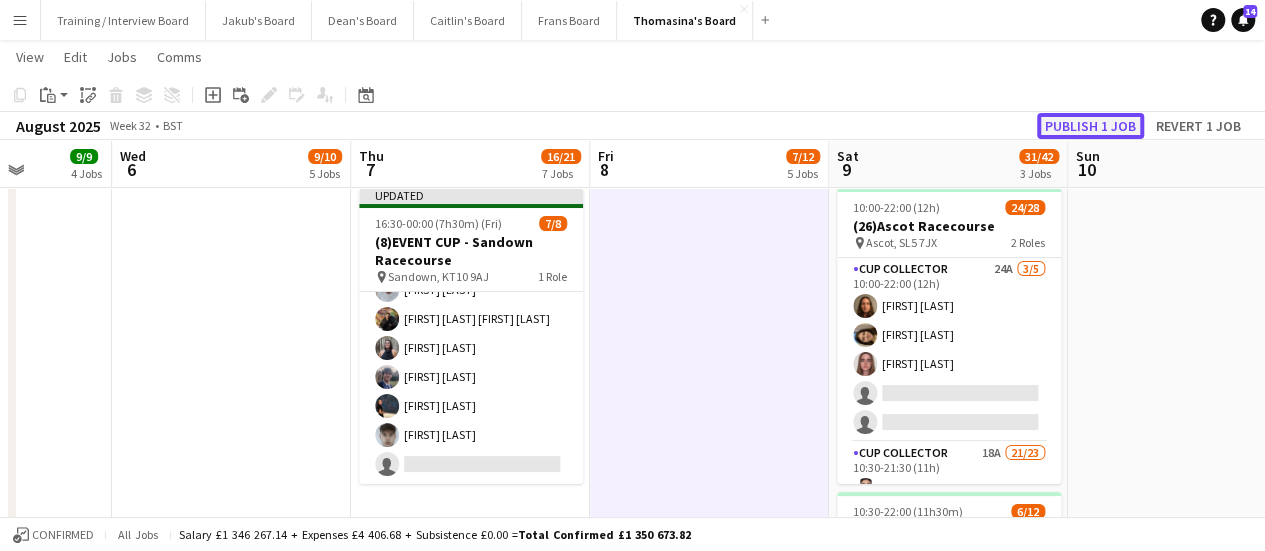 click on "Publish 1 job" 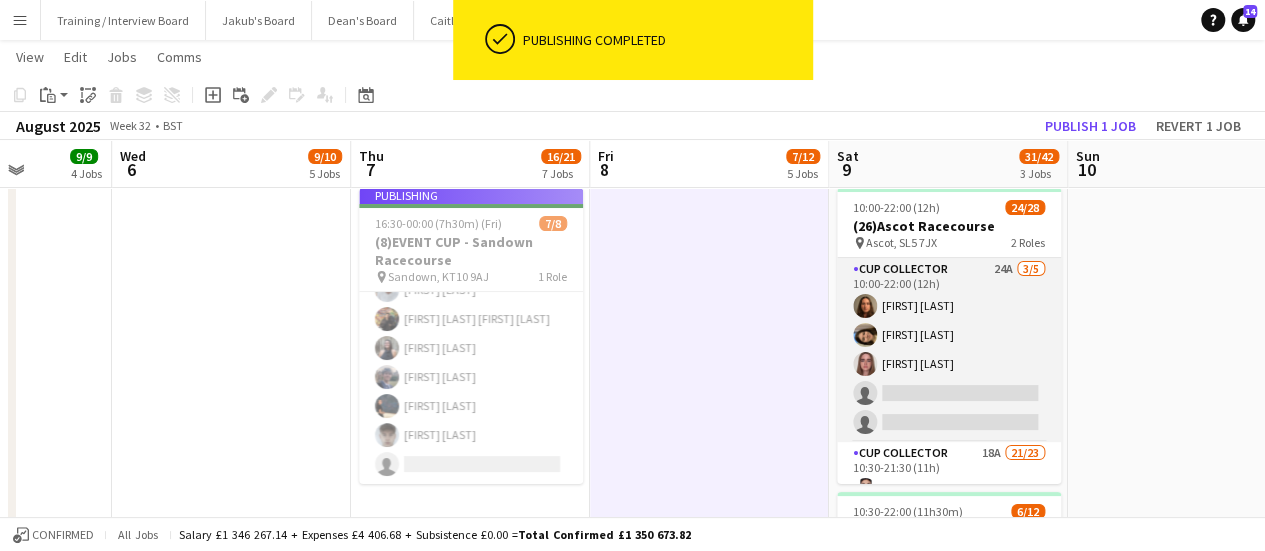scroll, scrollTop: 68, scrollLeft: 0, axis: vertical 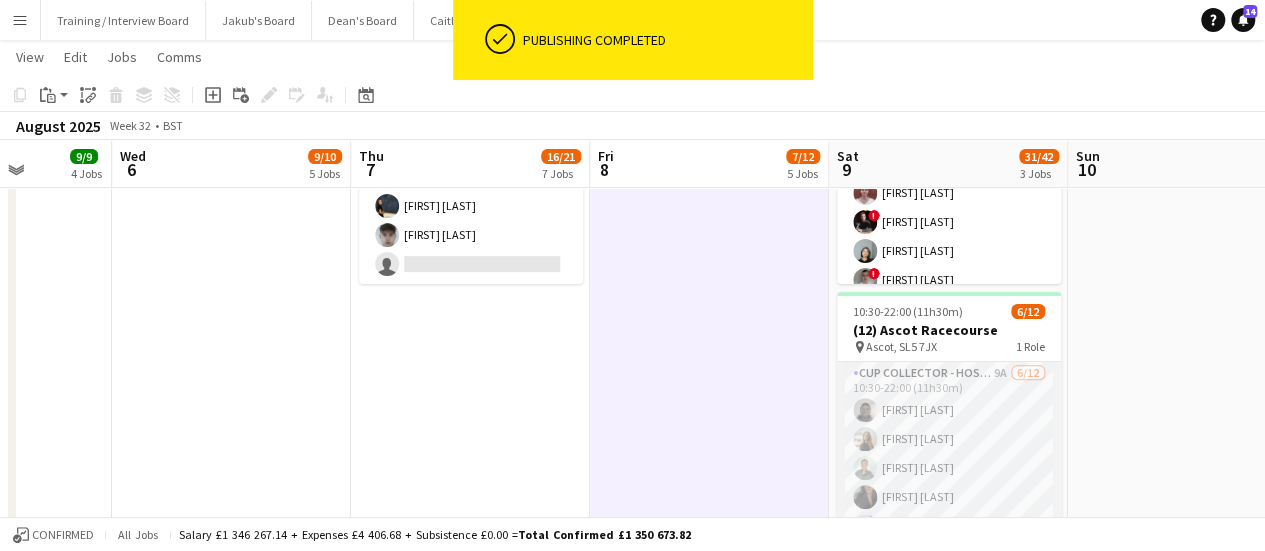 click on "Cup Collector - Hospitality    9A   6/12   10:30-22:00 (11h30m)
[FIRST] [LAST] [FIRST] [LAST] [FIRST] [LAST] [FIRST] [LAST] [FIRST] [LAST] [FIRST] [LAST]
single-neutral-actions
single-neutral-actions
single-neutral-actions
single-neutral-actions
single-neutral-actions
single-neutral-actions" at bounding box center (949, 555) 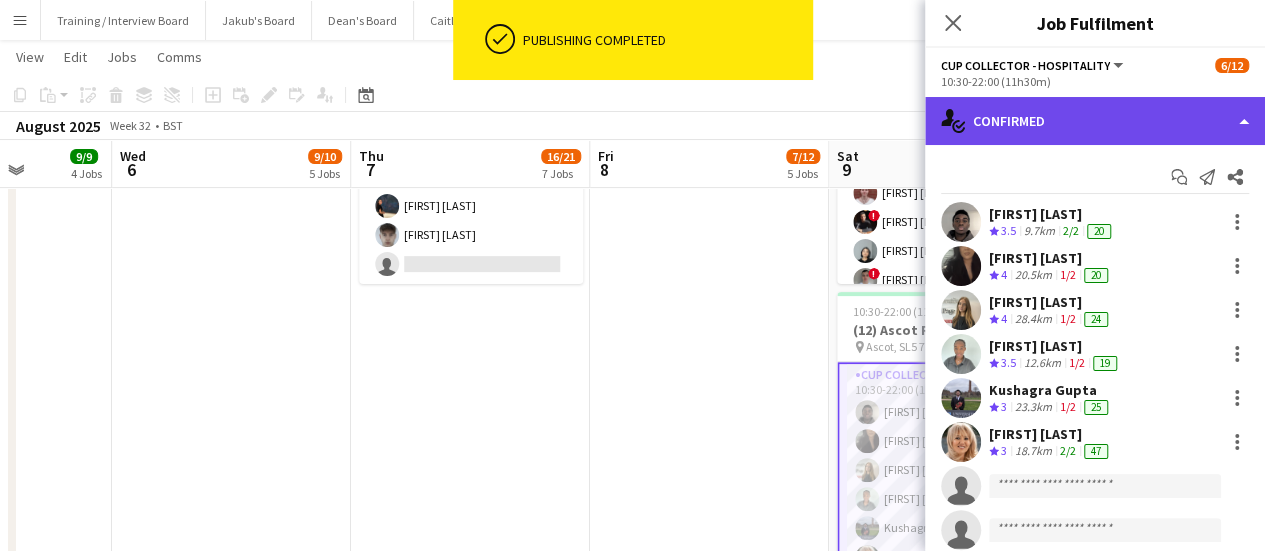 click on "single-neutral-actions-check-2
Confirmed" 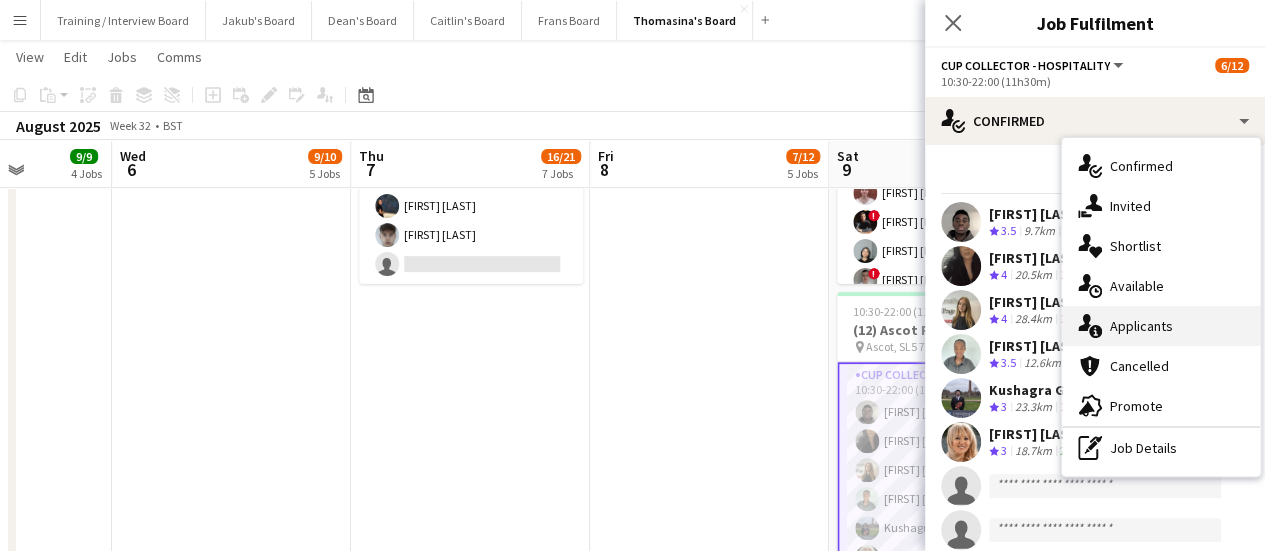 click on "single-neutral-actions-information
Applicants" at bounding box center (1161, 326) 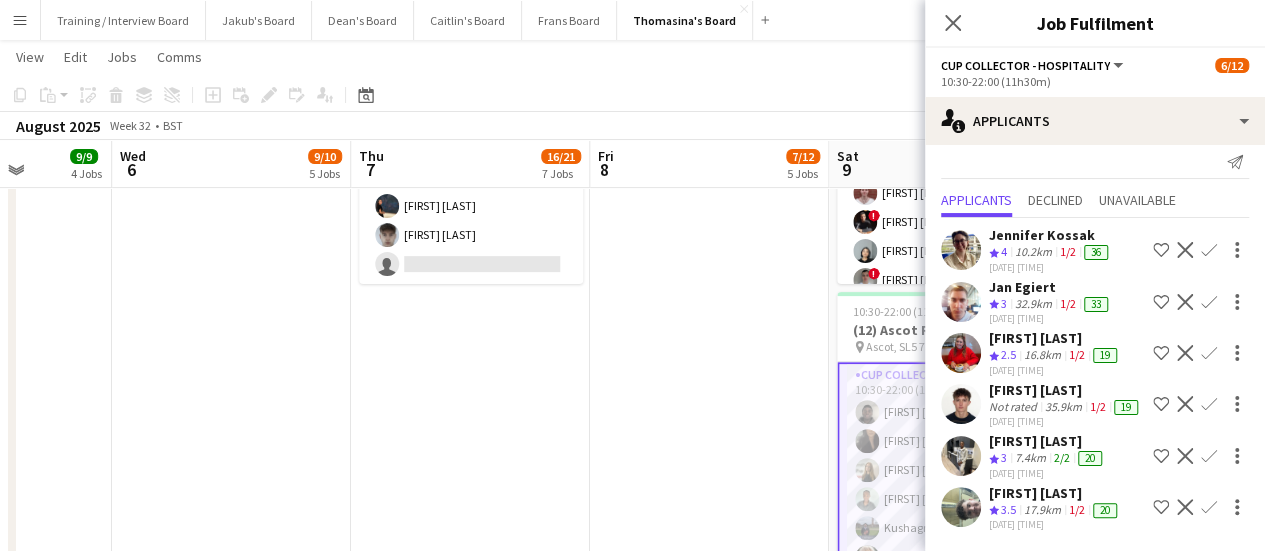 scroll, scrollTop: 72, scrollLeft: 0, axis: vertical 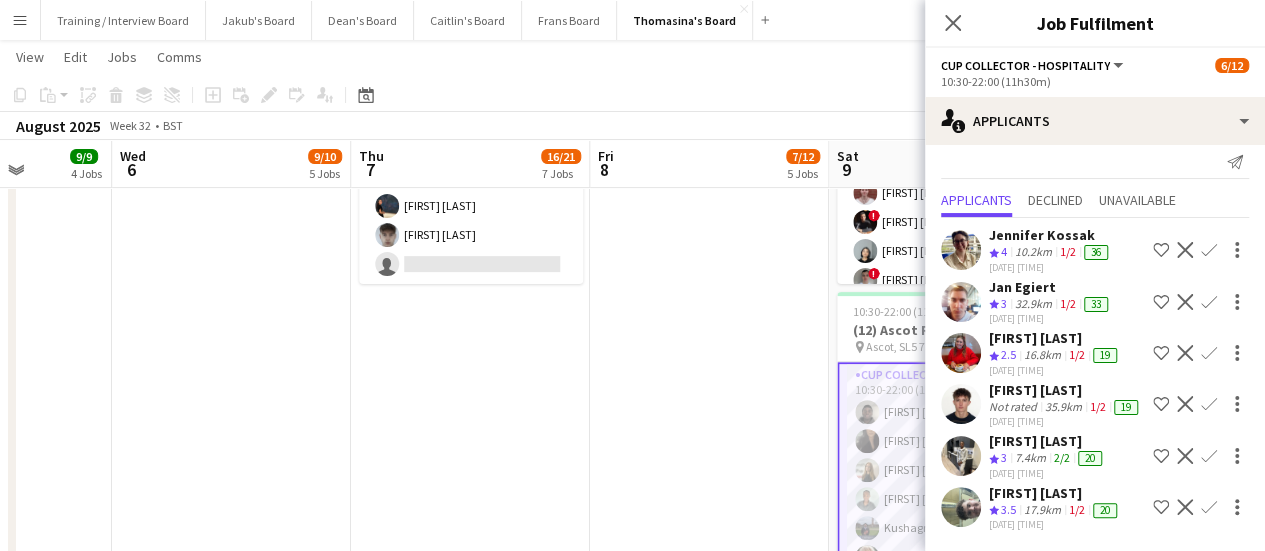 click at bounding box center [709, 707] 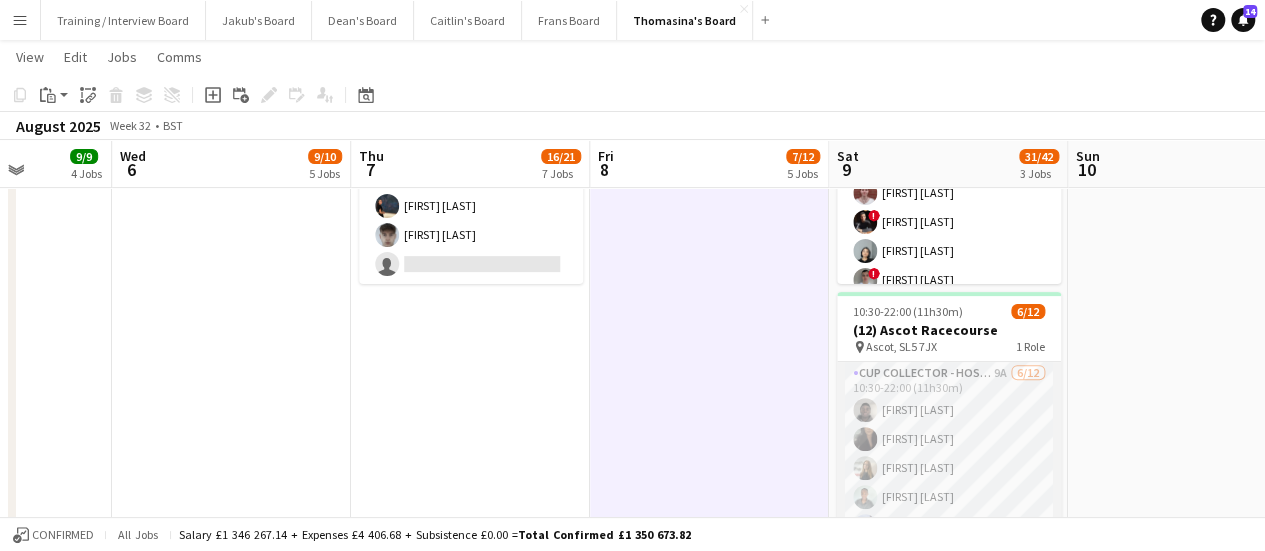 click on "Cup Collector - Hospitality    9A   6/12   10:30-22:00 (11h30m)
[FIRST] [LAST] [FIRST] [LAST] [FIRST] [LAST] [FIRST] [LAST] [FIRST] [LAST] [FIRST] [LAST]
single-neutral-actions
single-neutral-actions
single-neutral-actions
single-neutral-actions
single-neutral-actions
single-neutral-actions" at bounding box center (949, 555) 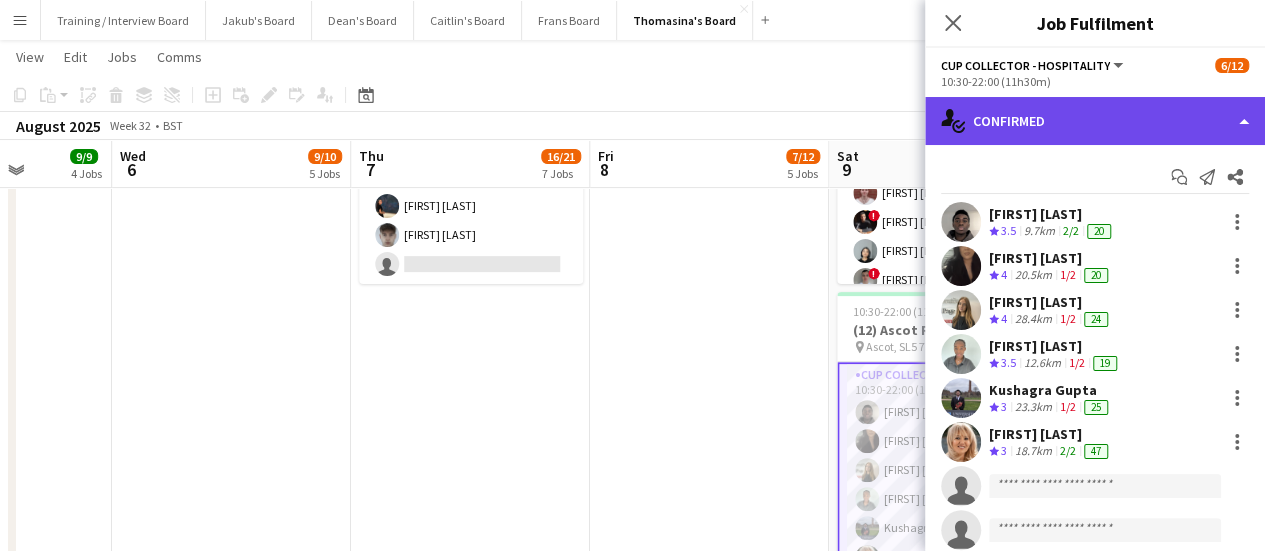 click on "single-neutral-actions-check-2
Confirmed" 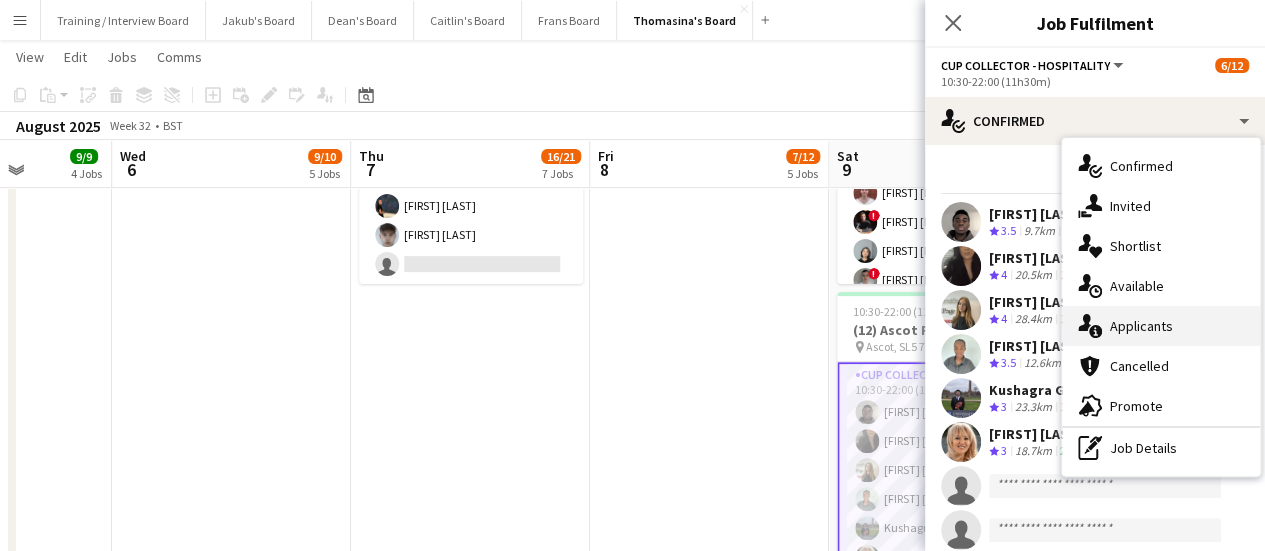 click on "single-neutral-actions-information
Applicants" at bounding box center [1161, 326] 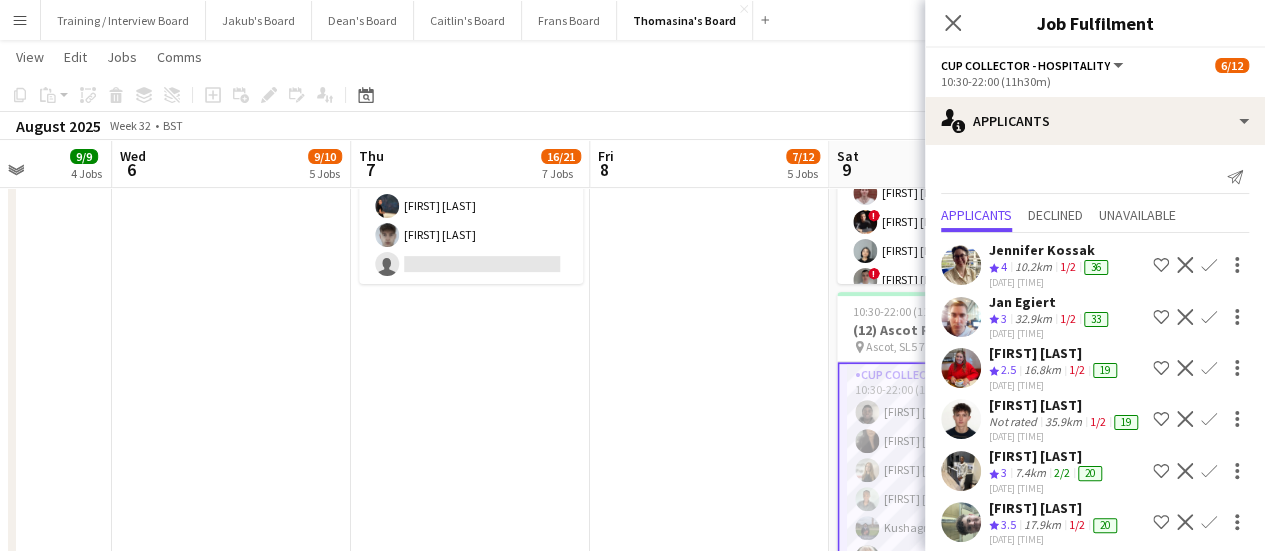 scroll, scrollTop: 72, scrollLeft: 0, axis: vertical 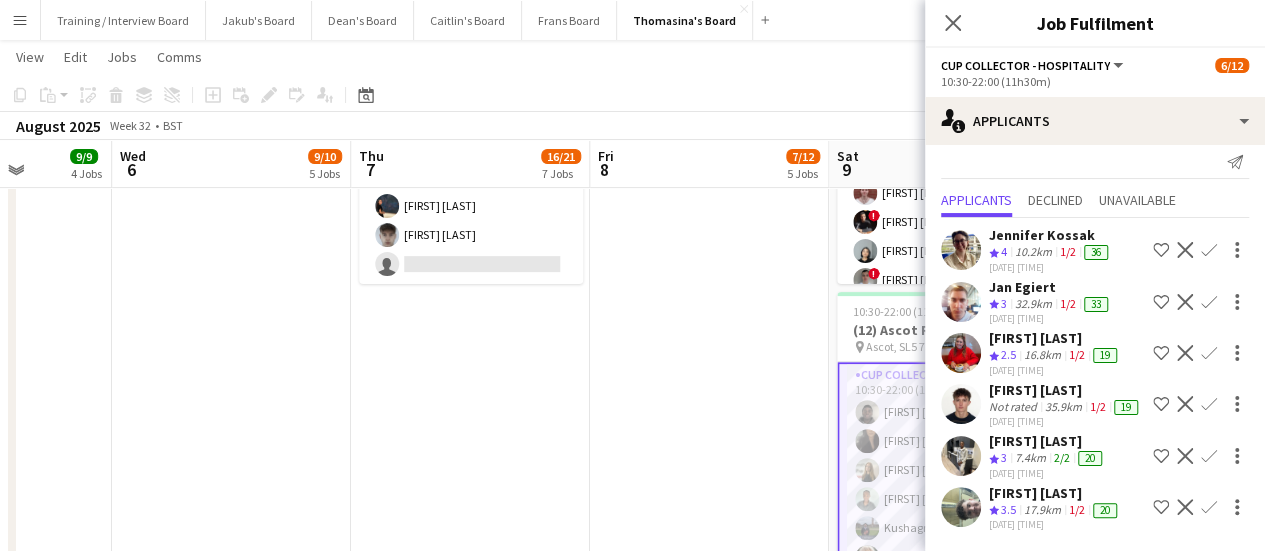 click on "35.9km" at bounding box center (1030, 458) 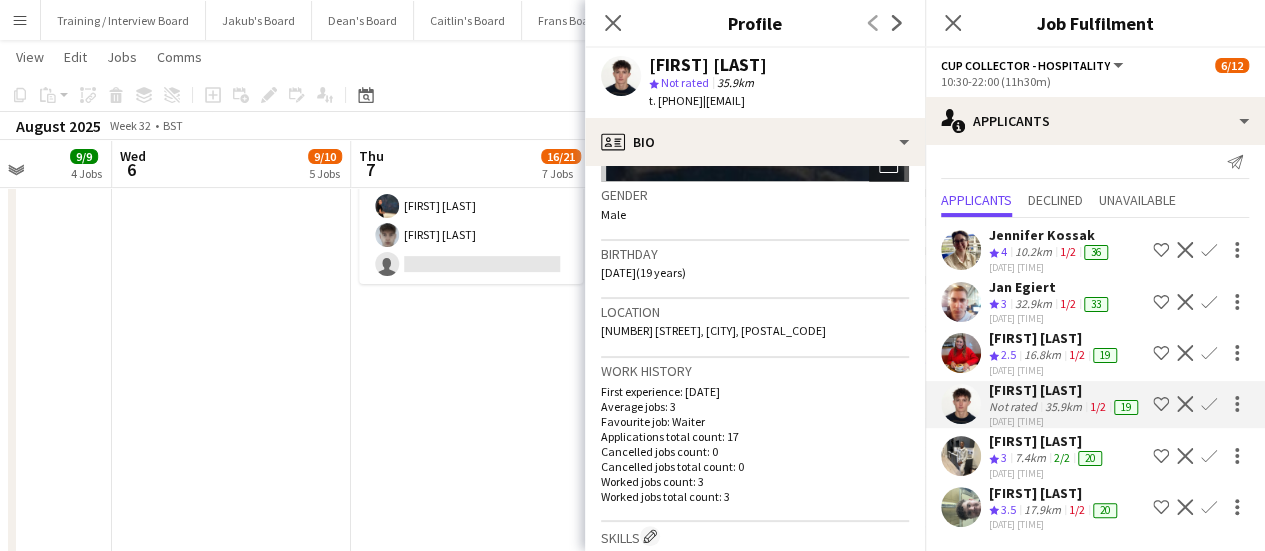 scroll, scrollTop: 600, scrollLeft: 0, axis: vertical 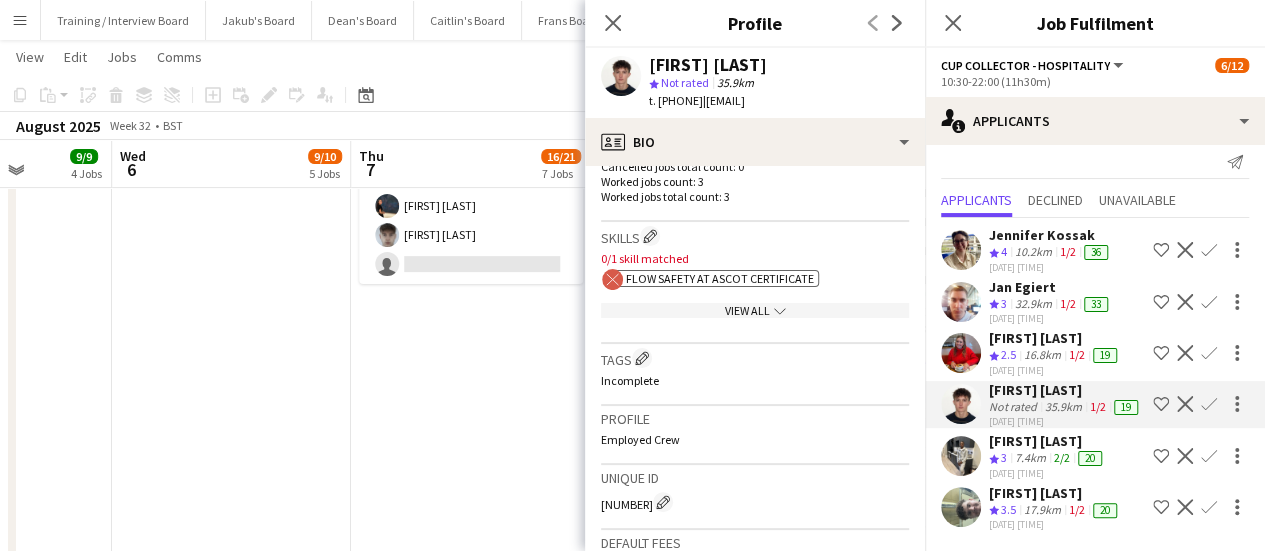 click on "16:30-00:00 (7h30m) (Fri)   7/8   (8)EVENT CUP - [LOCATION]
pin
[CITY],  [POSTAL_CODE]   1 Role   CUP COLLECTOR   3I   10A   7/8   16:30-00:00 (7h30m)
[FIRST] [LAST] [FIRST] [LAST] [FIRST] [LAST] [FIRST] [LAST] [FIRST] [LAST]
single-neutral-actions" at bounding box center (470, 707) 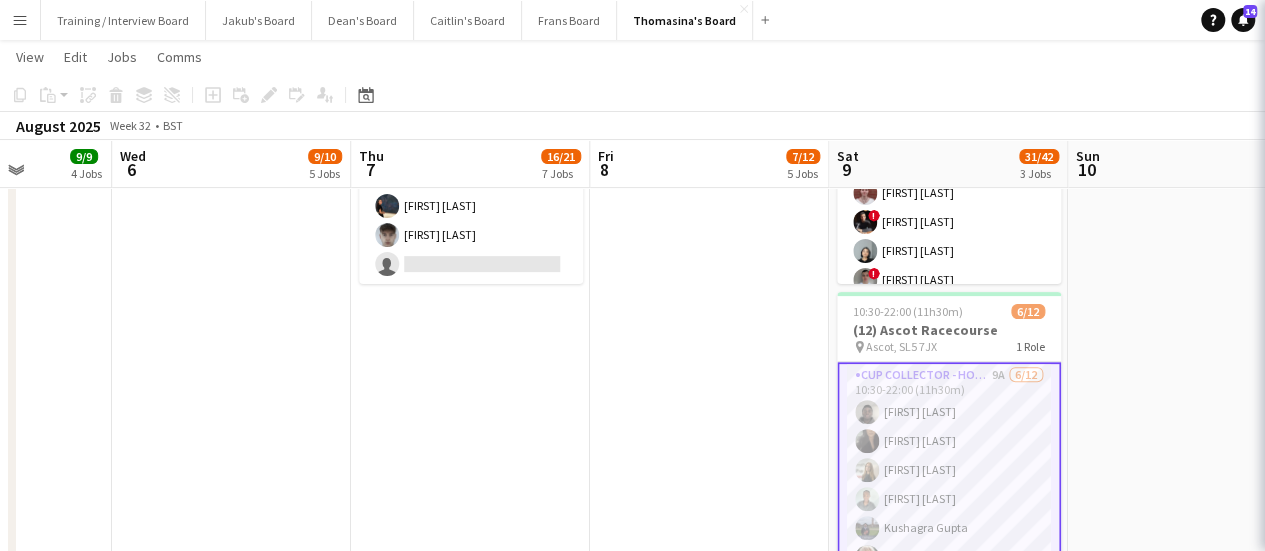 scroll, scrollTop: 0, scrollLeft: 0, axis: both 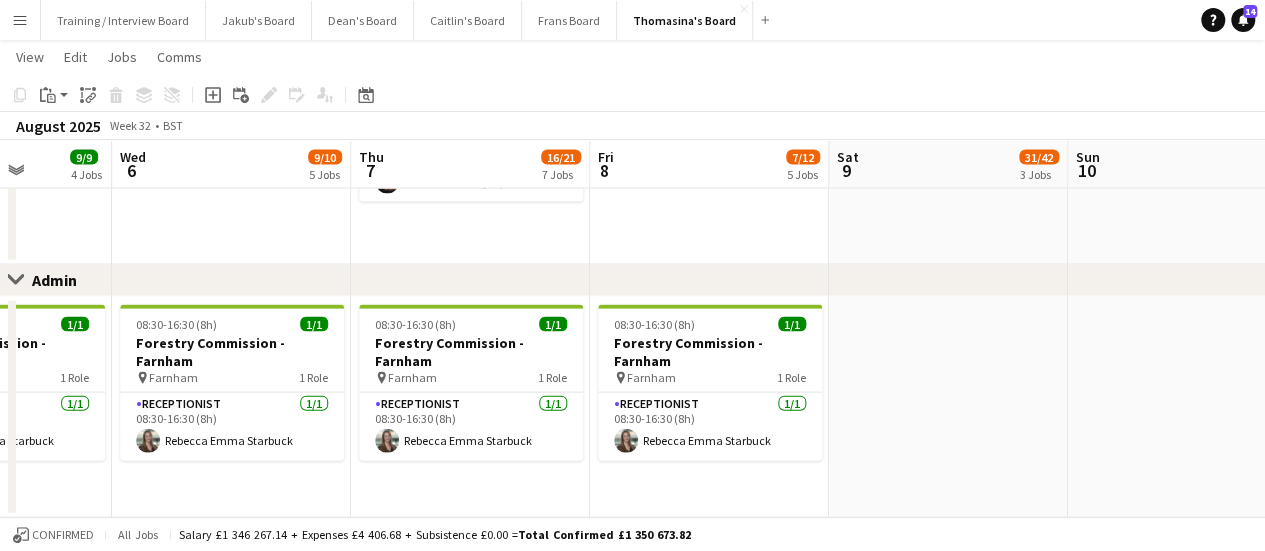 click at bounding box center (948, -68) 